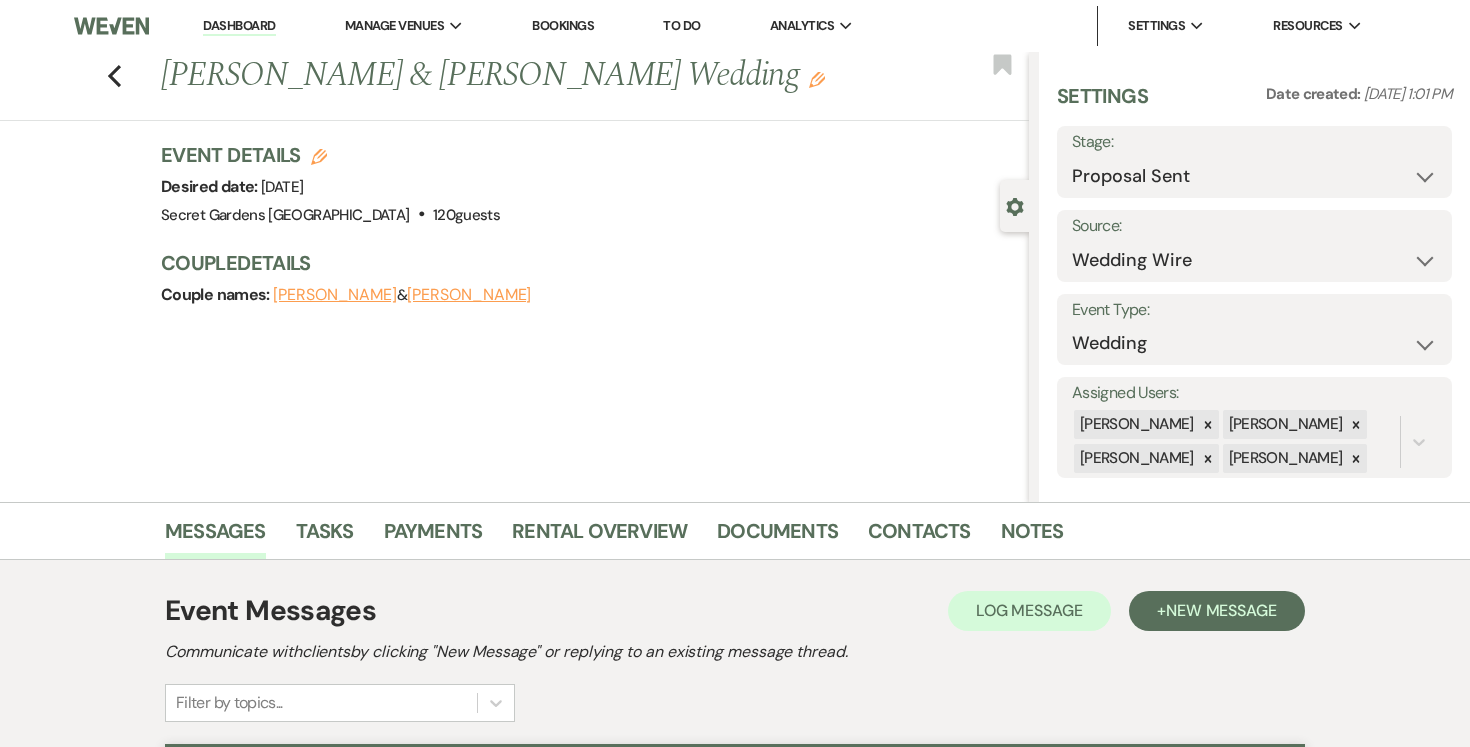 scroll, scrollTop: 492, scrollLeft: 0, axis: vertical 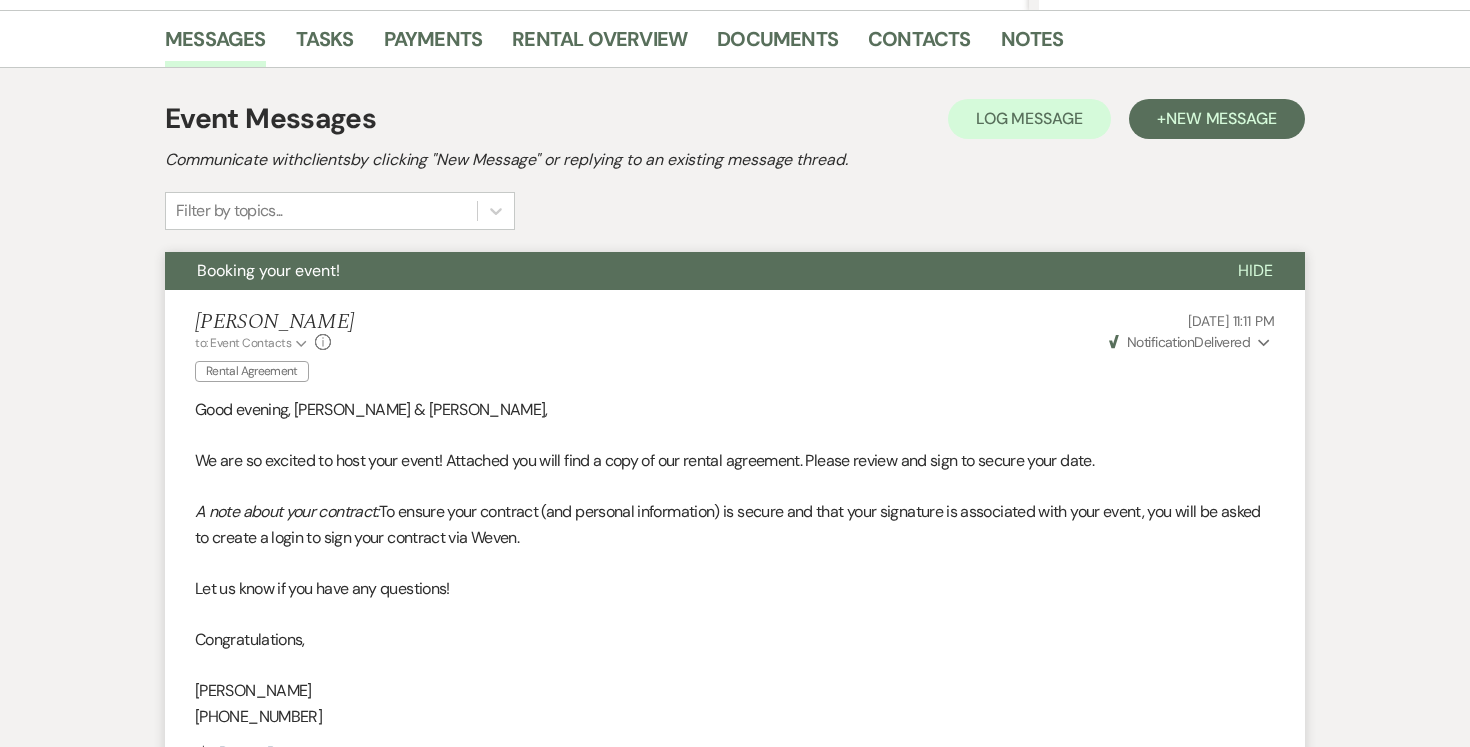 click on "Expand" 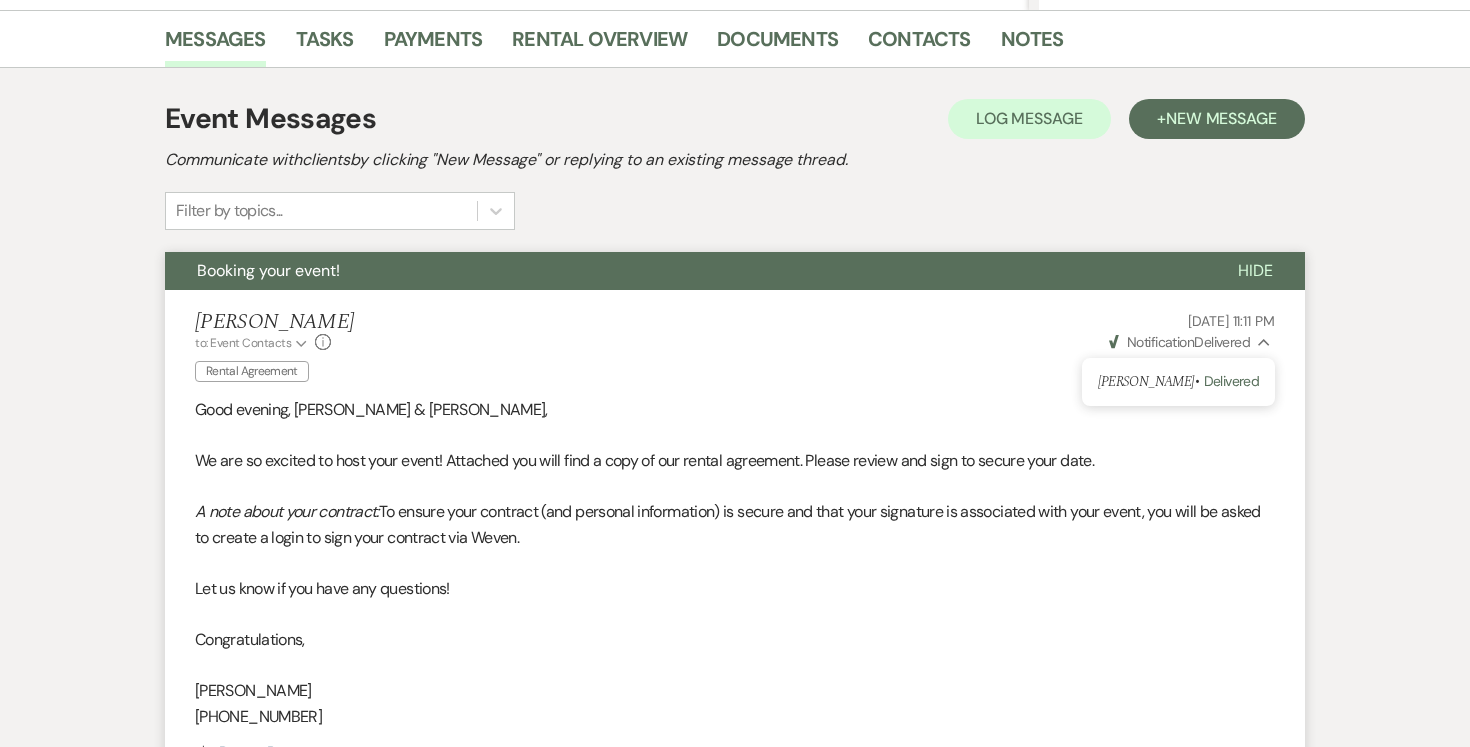 click on "[PERSON_NAME] to: Event Contacts Expand Info Rental Agreement [DATE] 11:11 PM Weven Check Notification  Delivered Collapse [PERSON_NAME]  • Delivered" at bounding box center (735, 349) 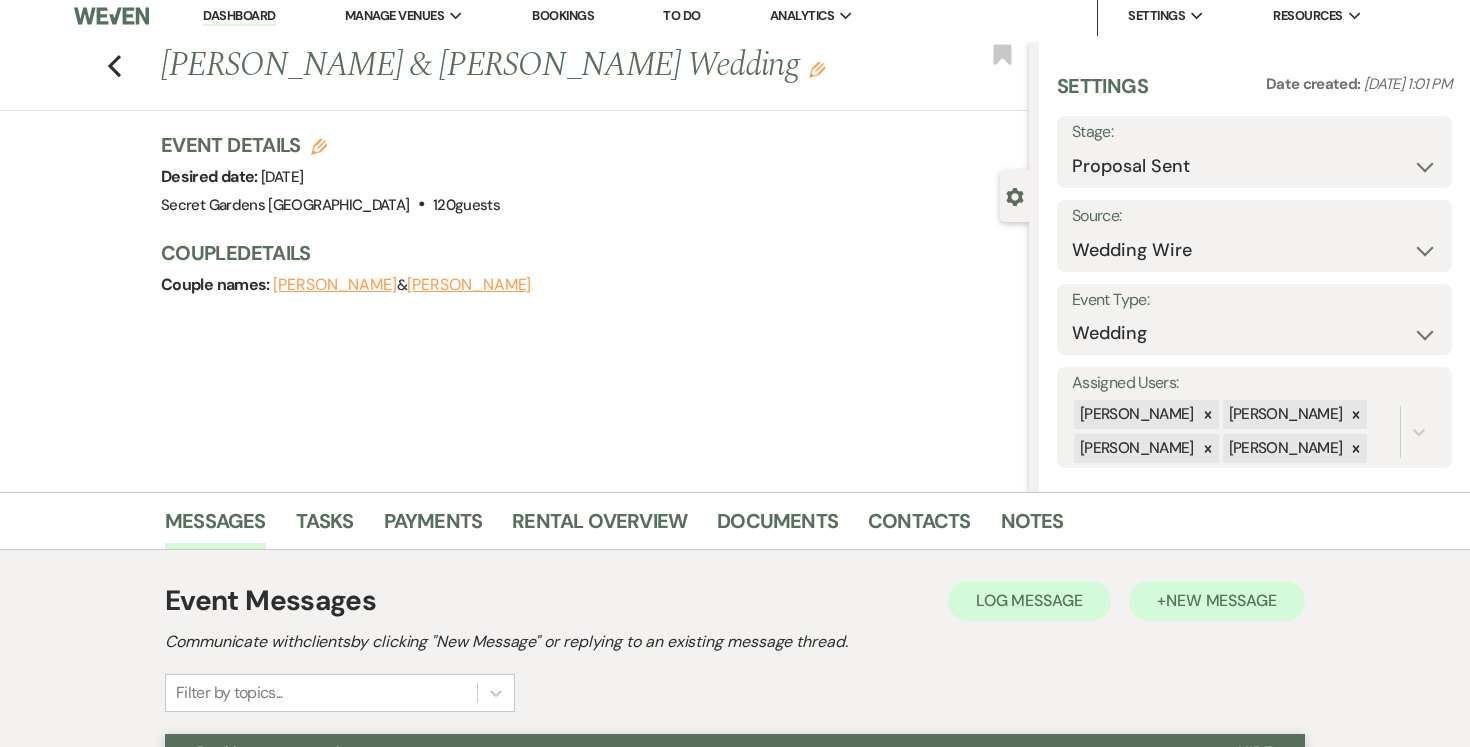 scroll, scrollTop: 0, scrollLeft: 0, axis: both 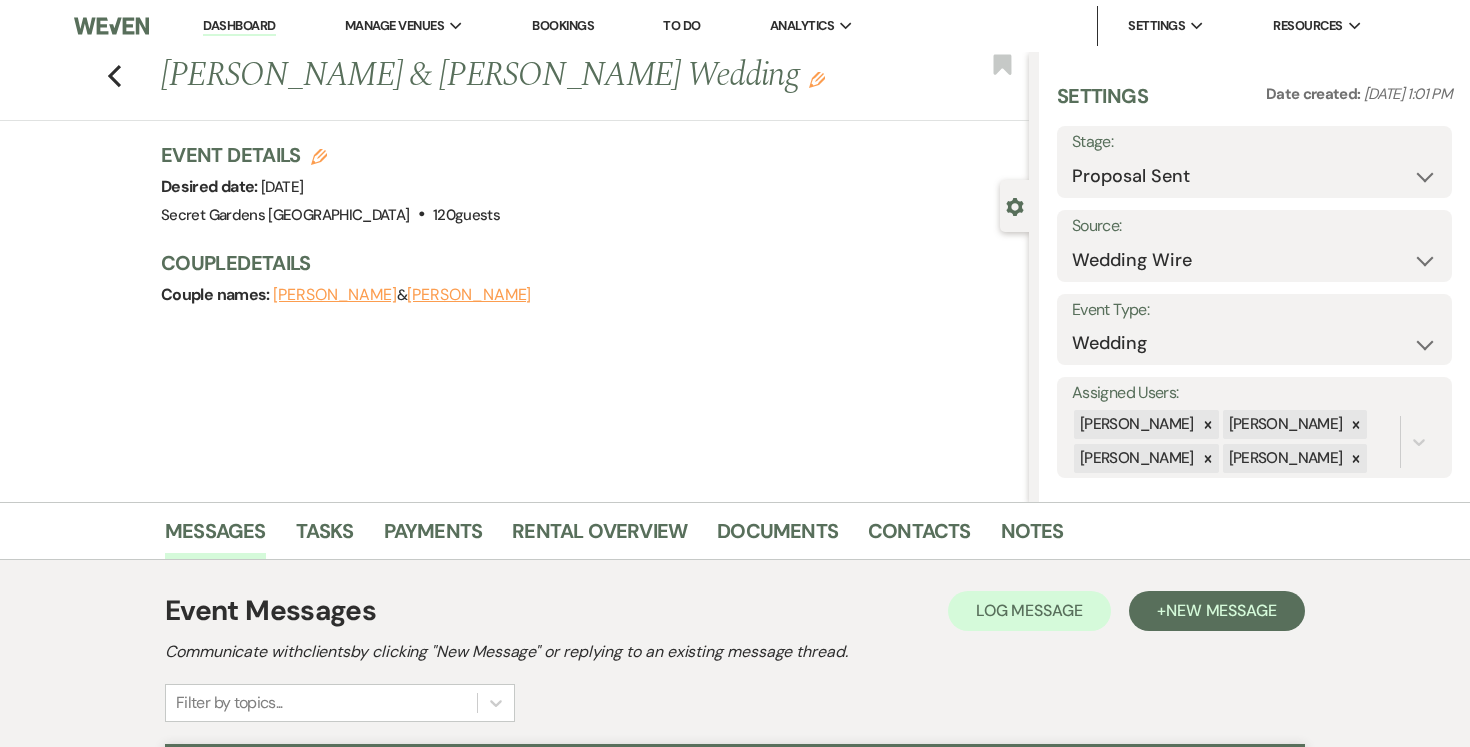 click on "[PERSON_NAME]" at bounding box center (335, 295) 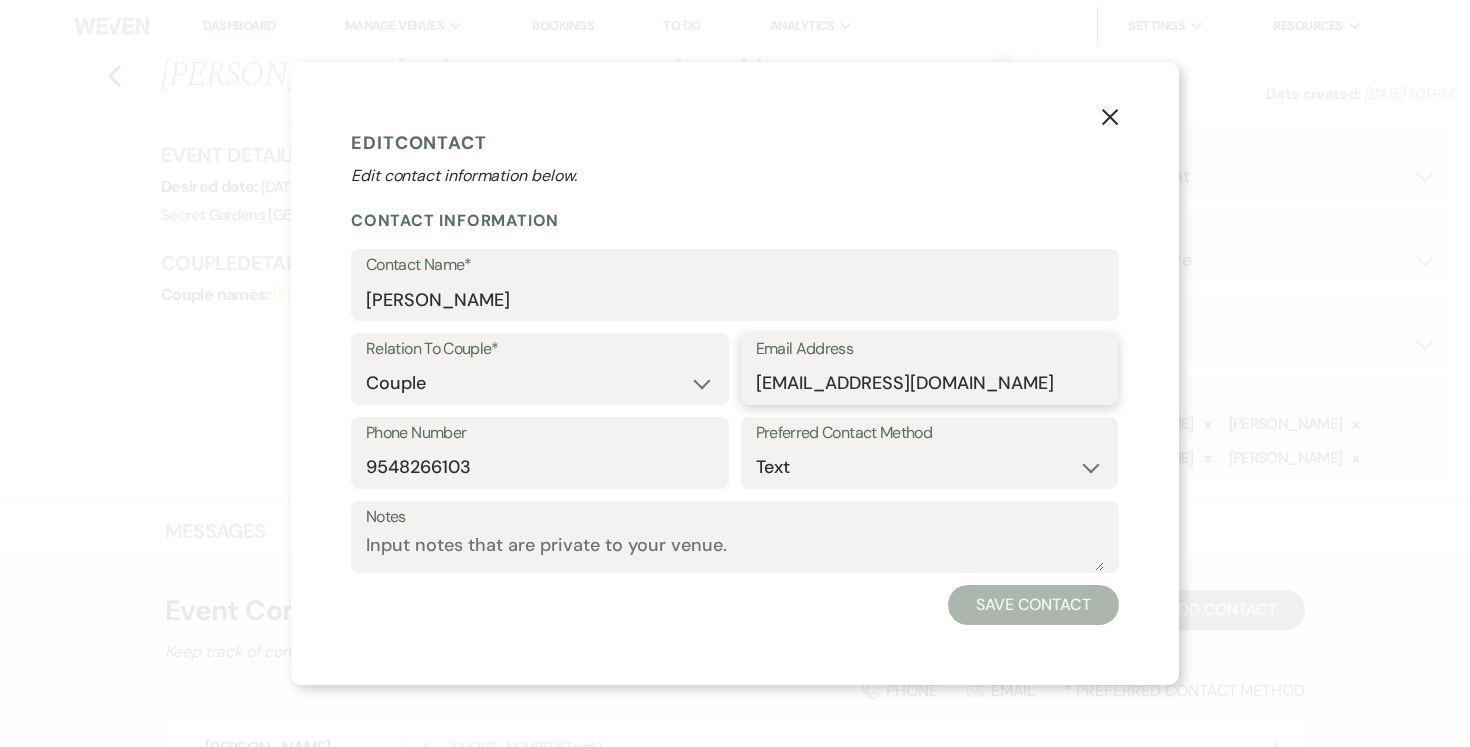click on "[EMAIL_ADDRESS][DOMAIN_NAME]" at bounding box center [930, 383] 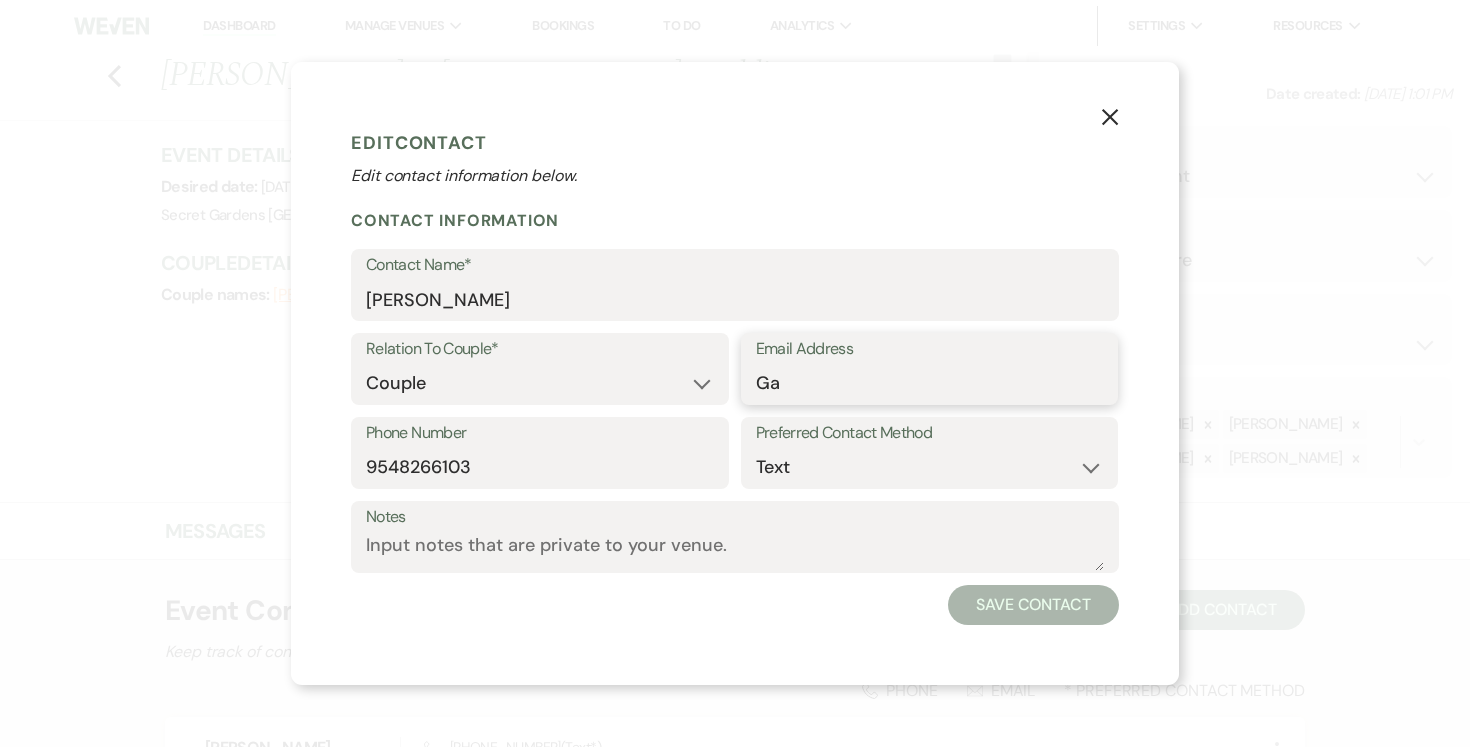 type on "G" 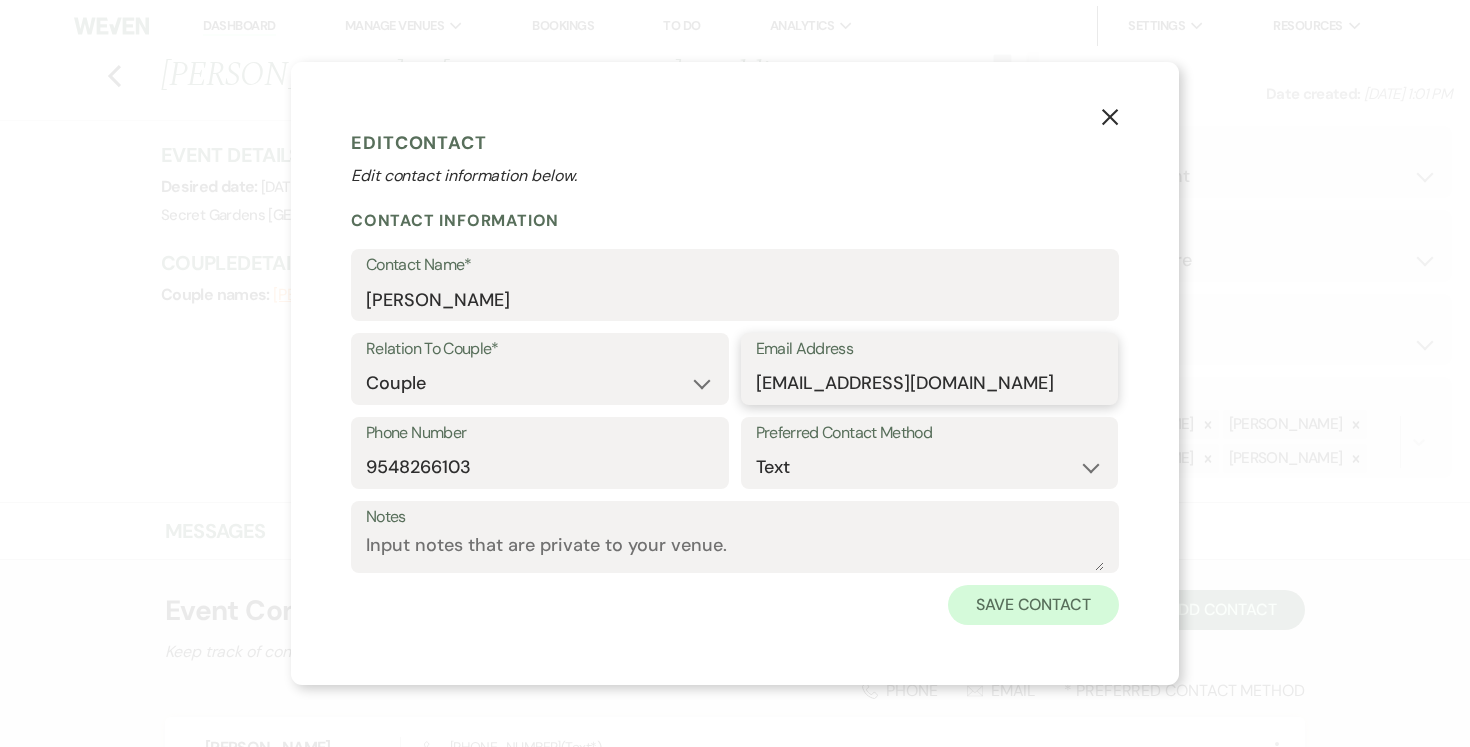 type on "[EMAIL_ADDRESS][DOMAIN_NAME]" 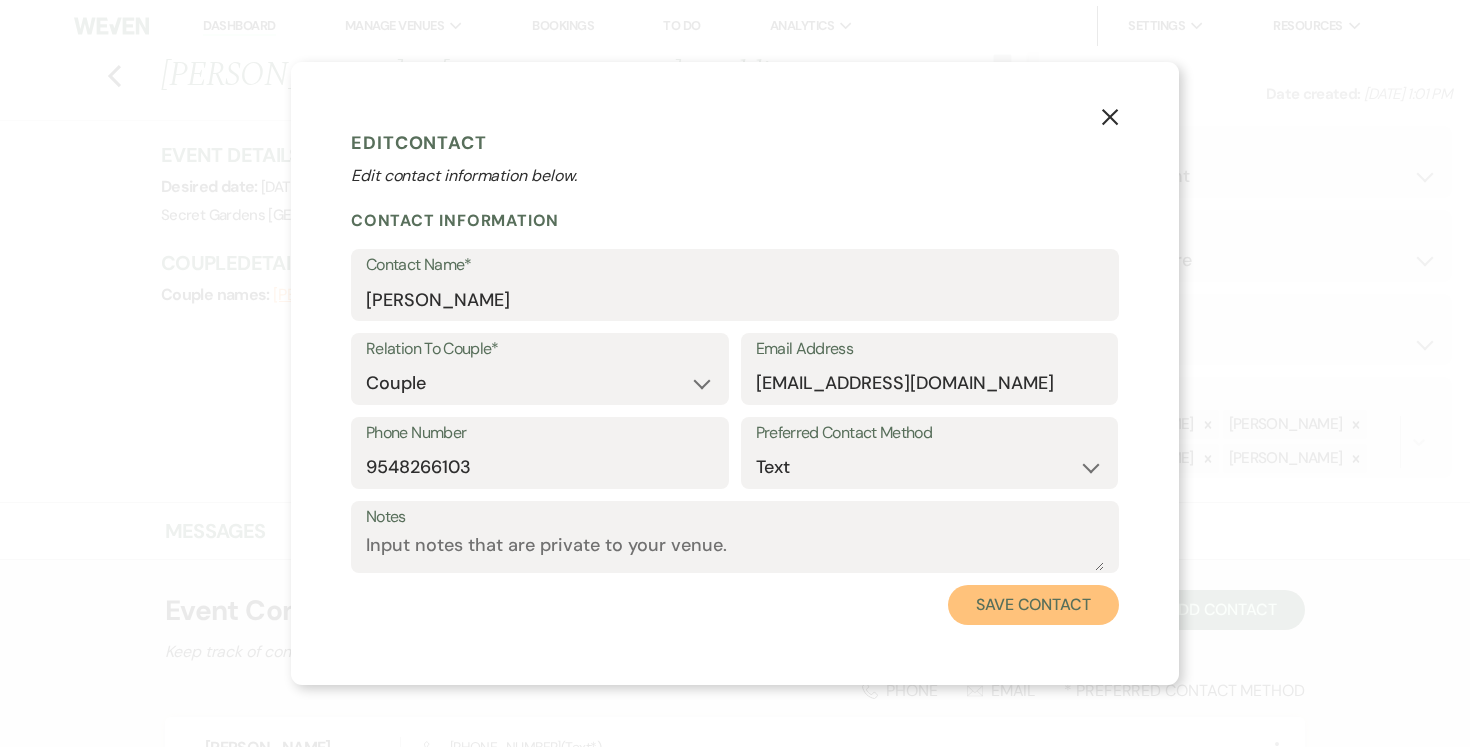click on "Save Contact" at bounding box center (1033, 605) 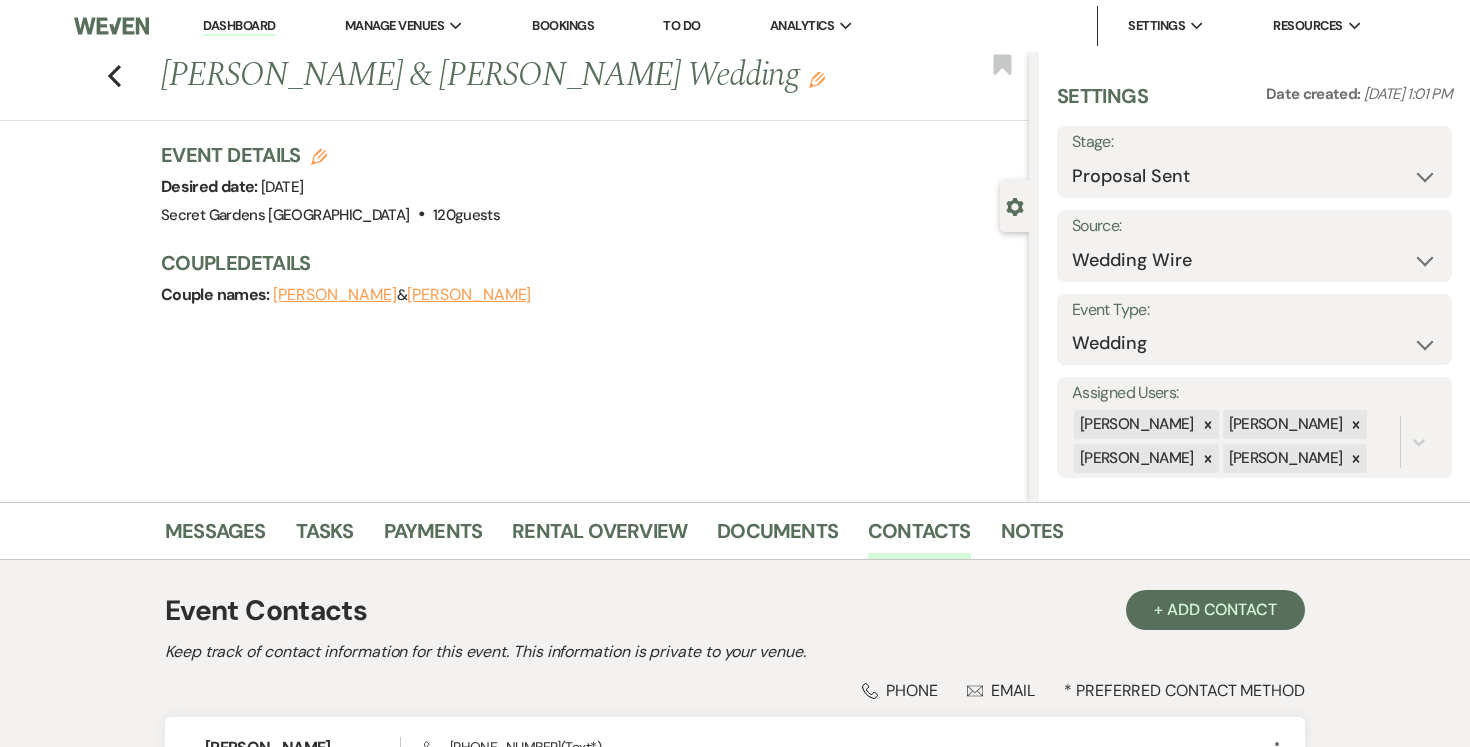 click on "[PERSON_NAME]" at bounding box center [469, 295] 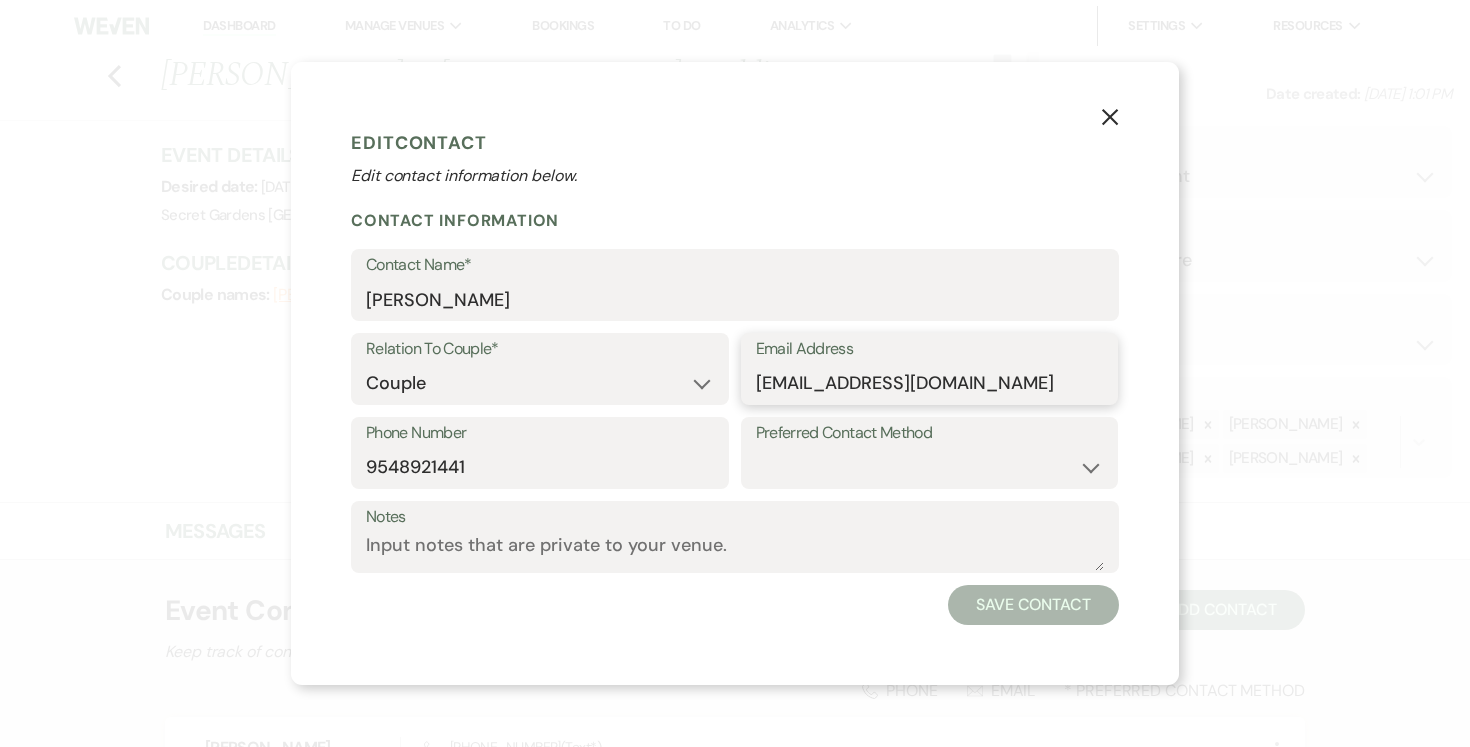 click on "[EMAIL_ADDRESS][DOMAIN_NAME]" at bounding box center [930, 383] 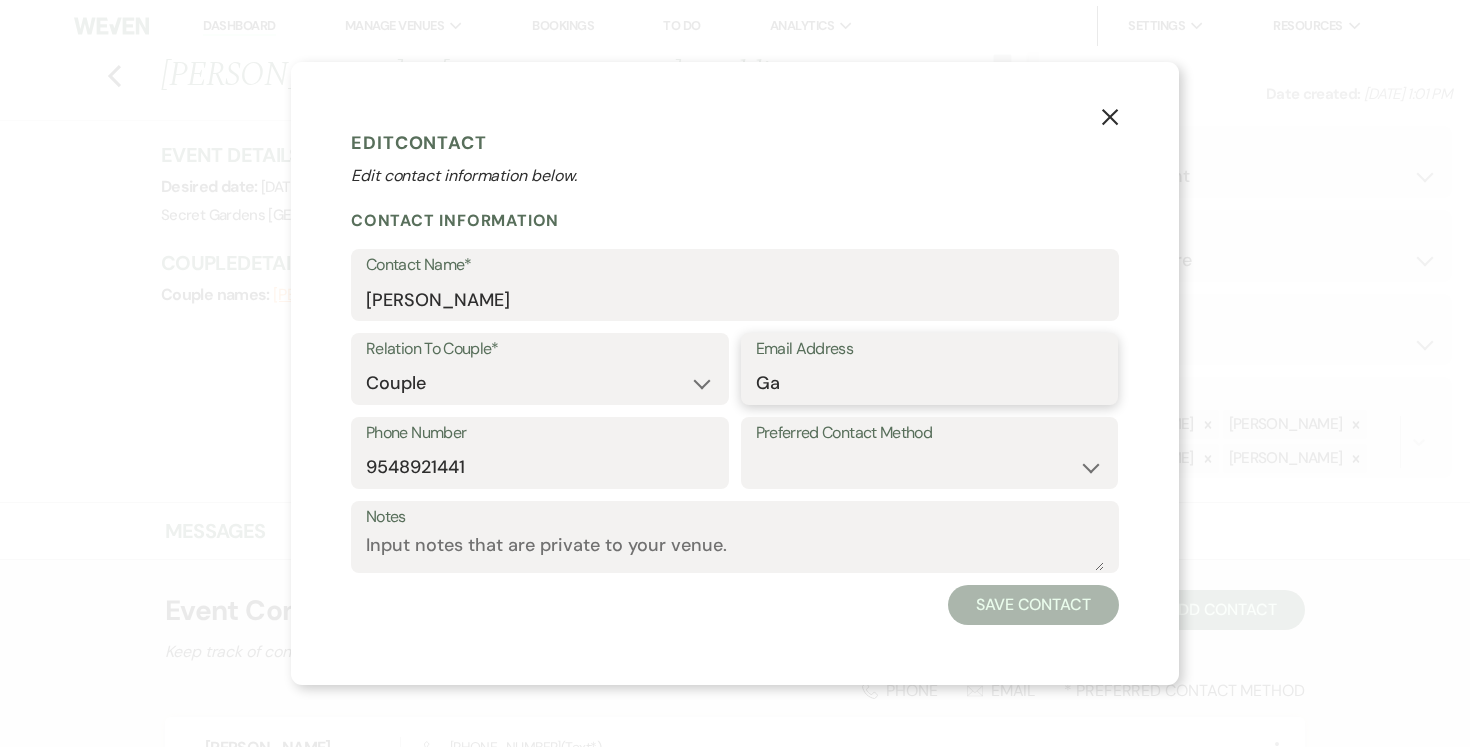 type on "G" 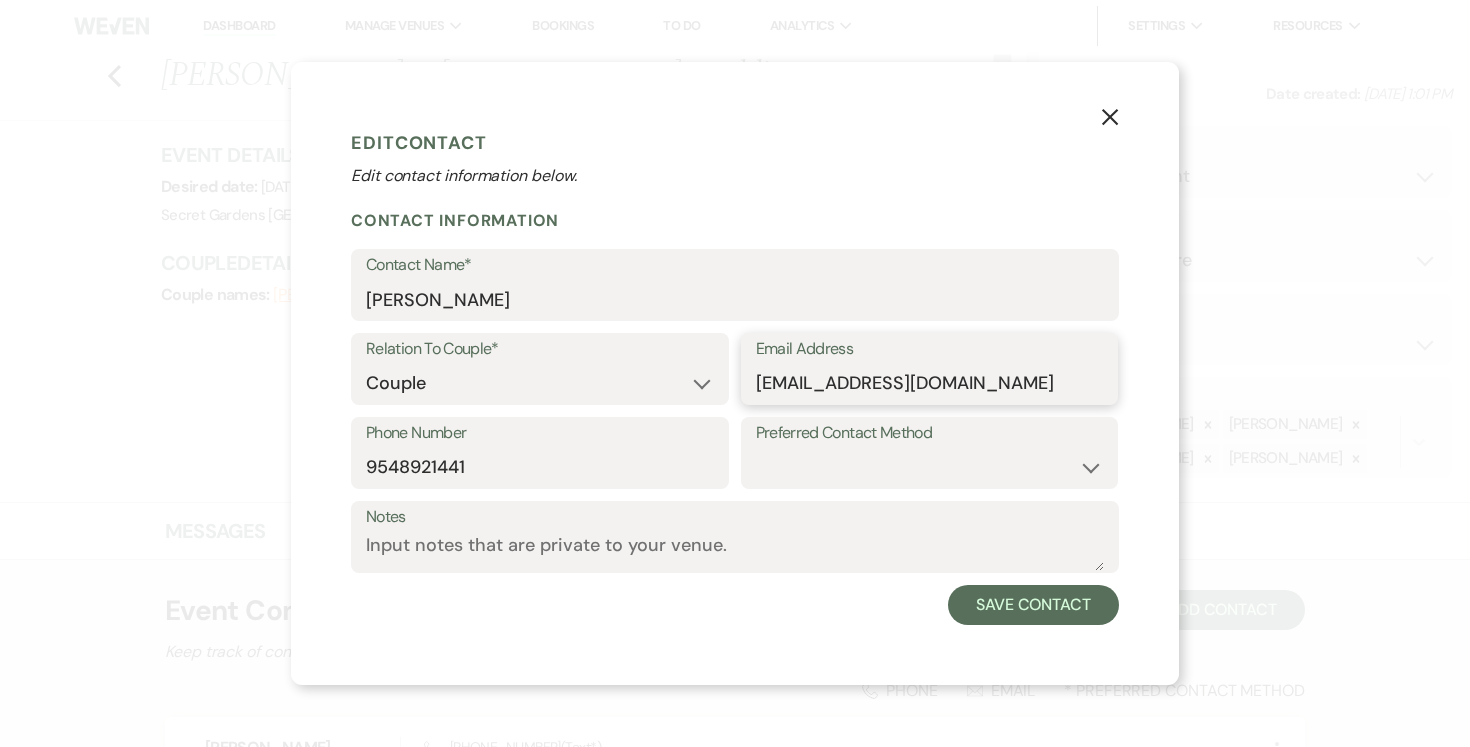 type on "[EMAIL_ADDRESS][DOMAIN_NAME]" 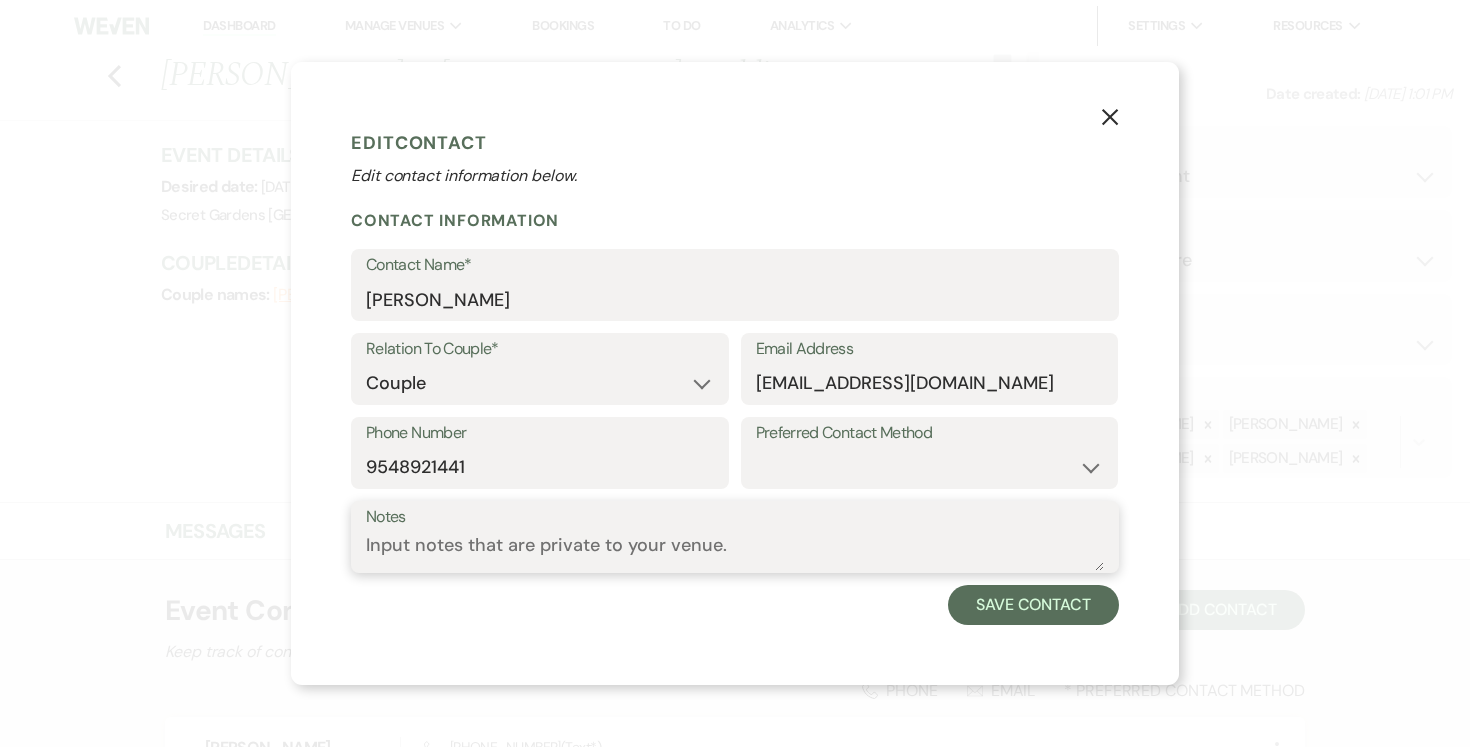 click on "Notes" at bounding box center [735, 551] 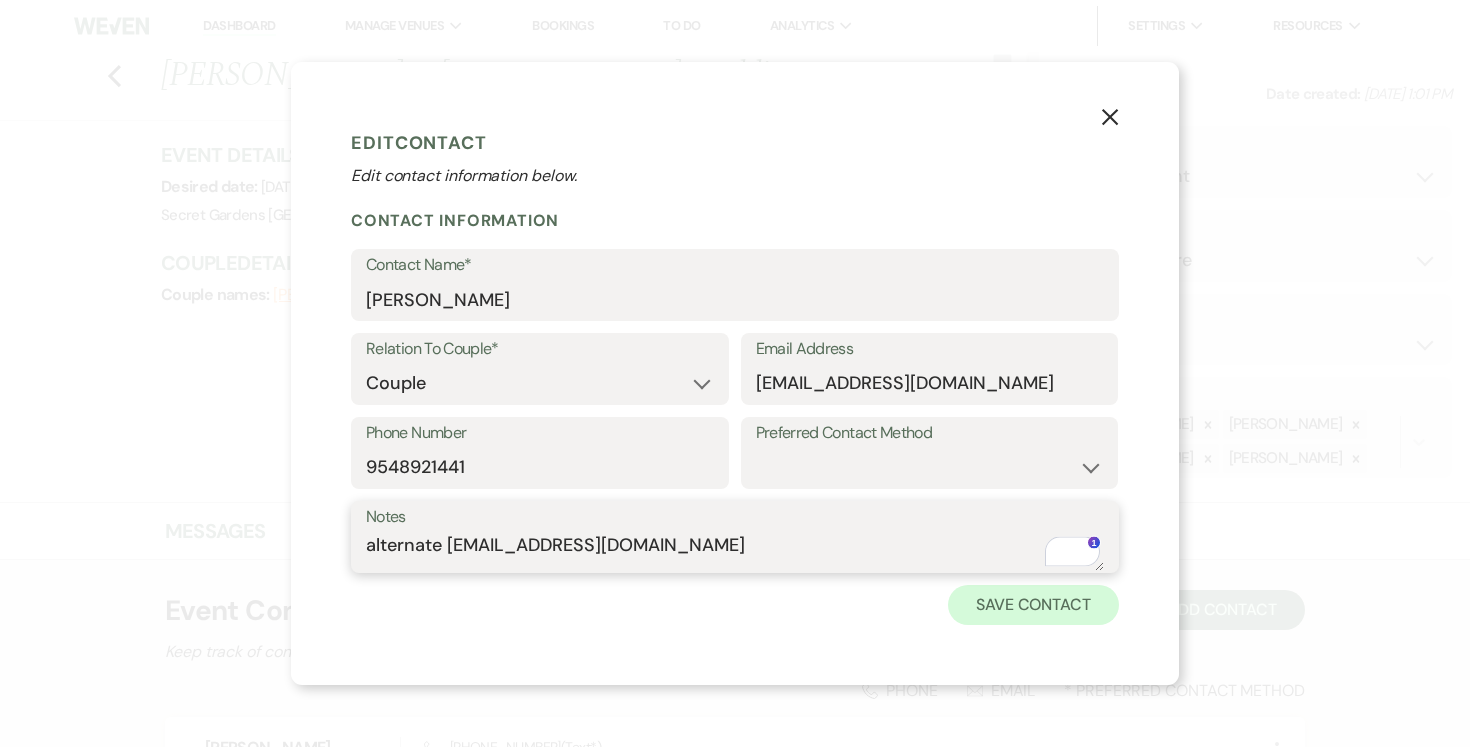type on "alternate [EMAIL_ADDRESS][DOMAIN_NAME]" 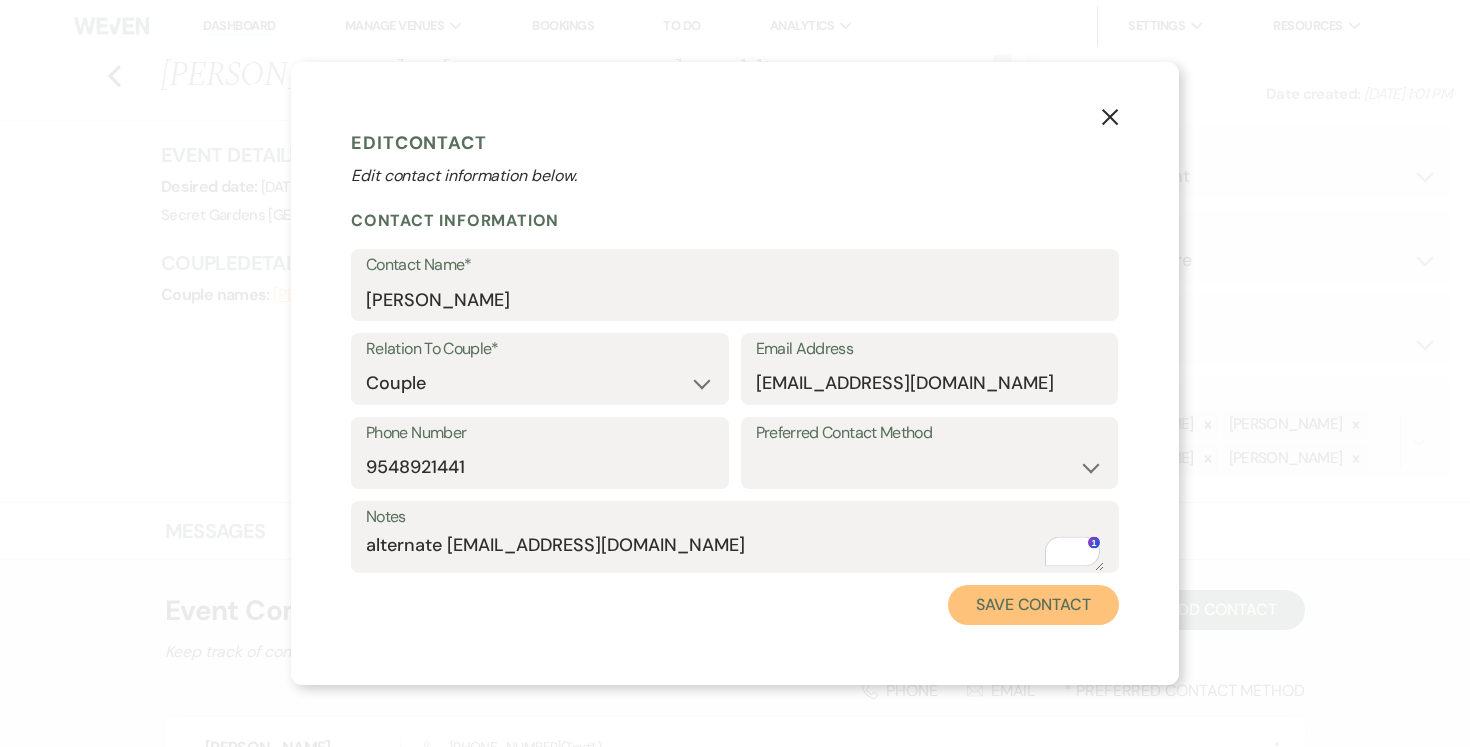 click on "Save Contact" at bounding box center (1033, 605) 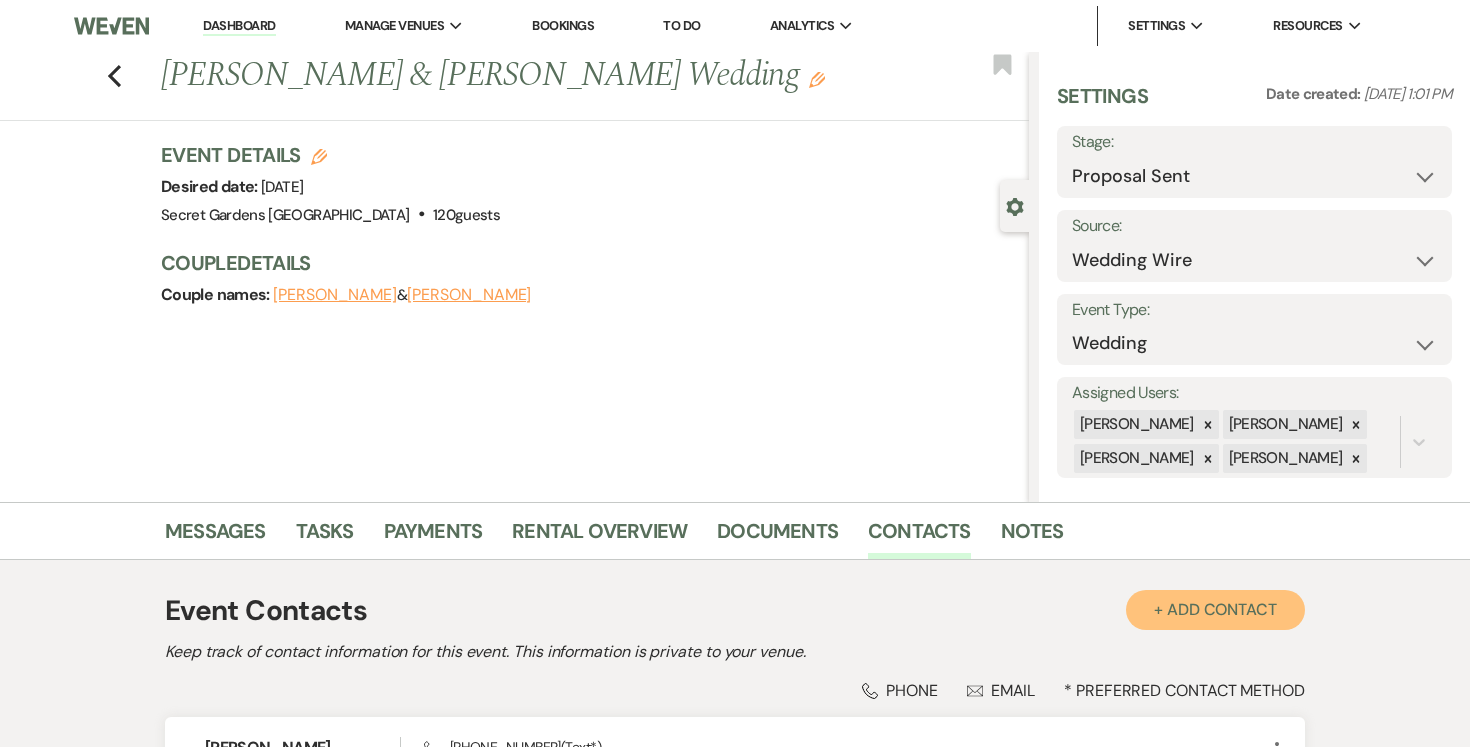 click on "+ Add Contact" at bounding box center [1215, 610] 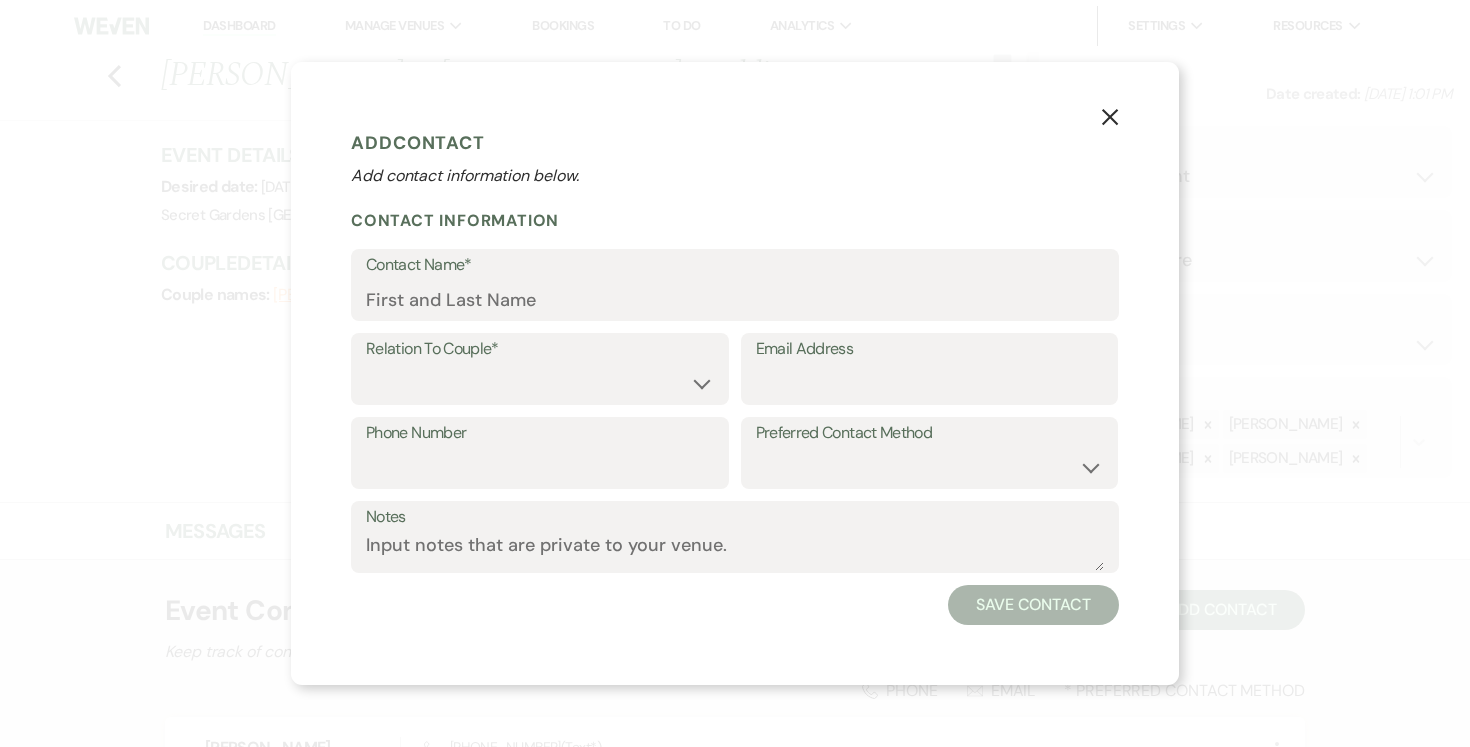click on "X" 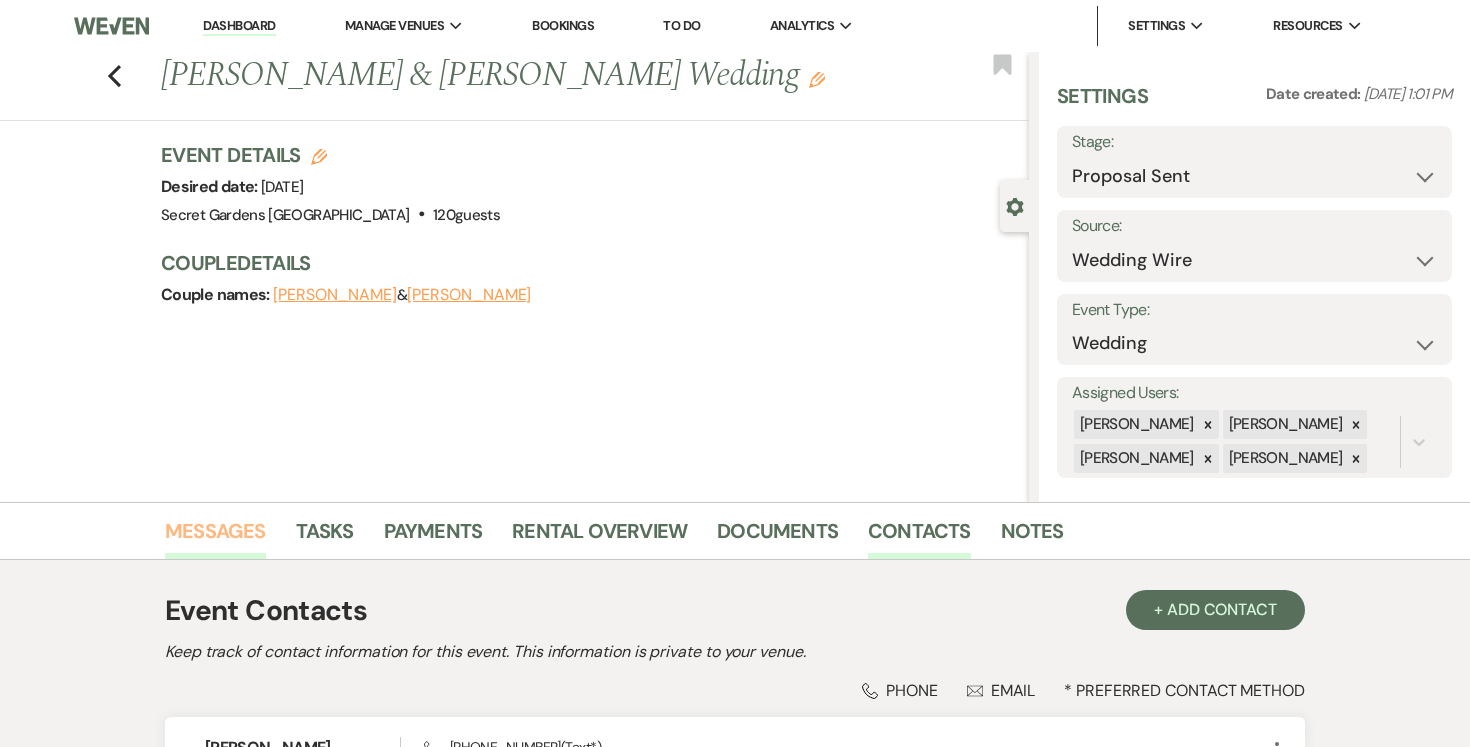 click on "Messages" at bounding box center [215, 537] 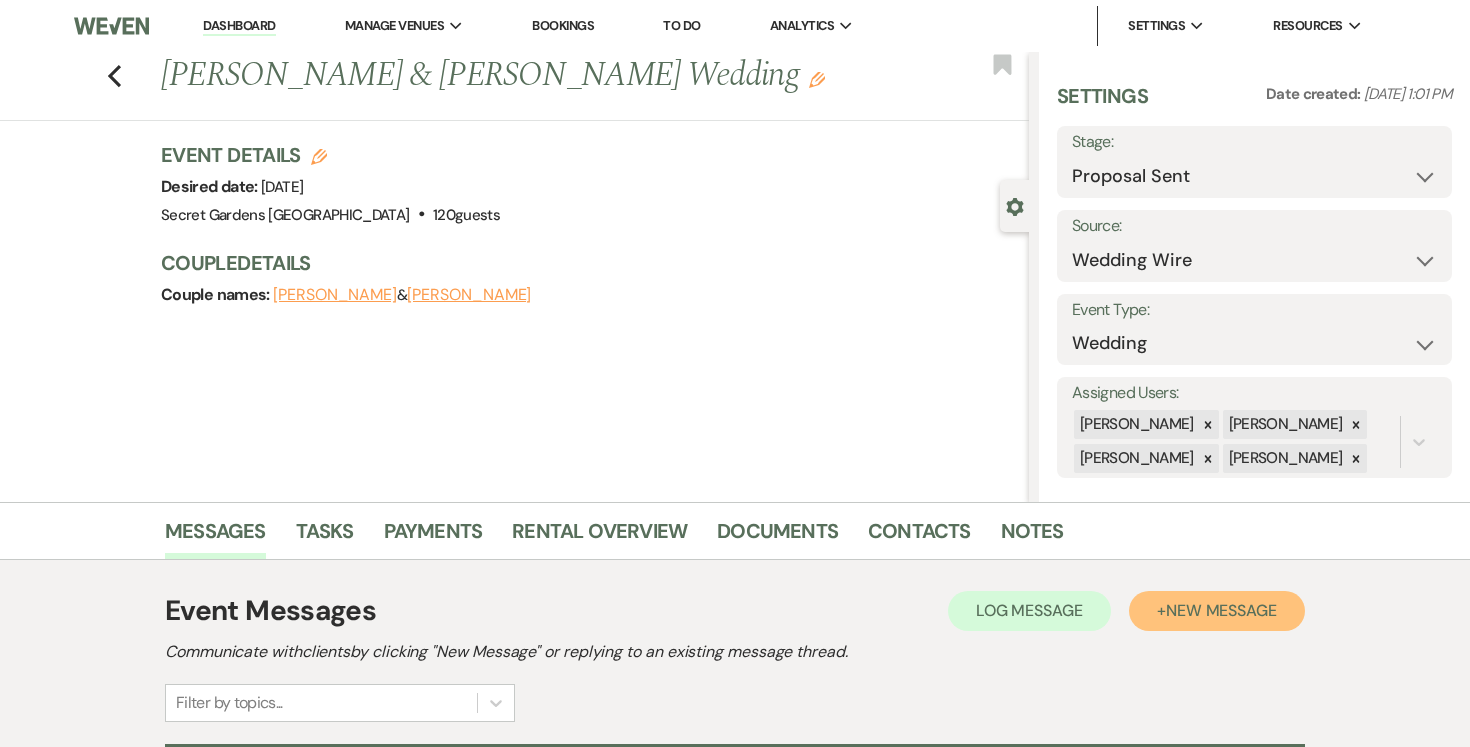 click on "New Message" at bounding box center [1221, 610] 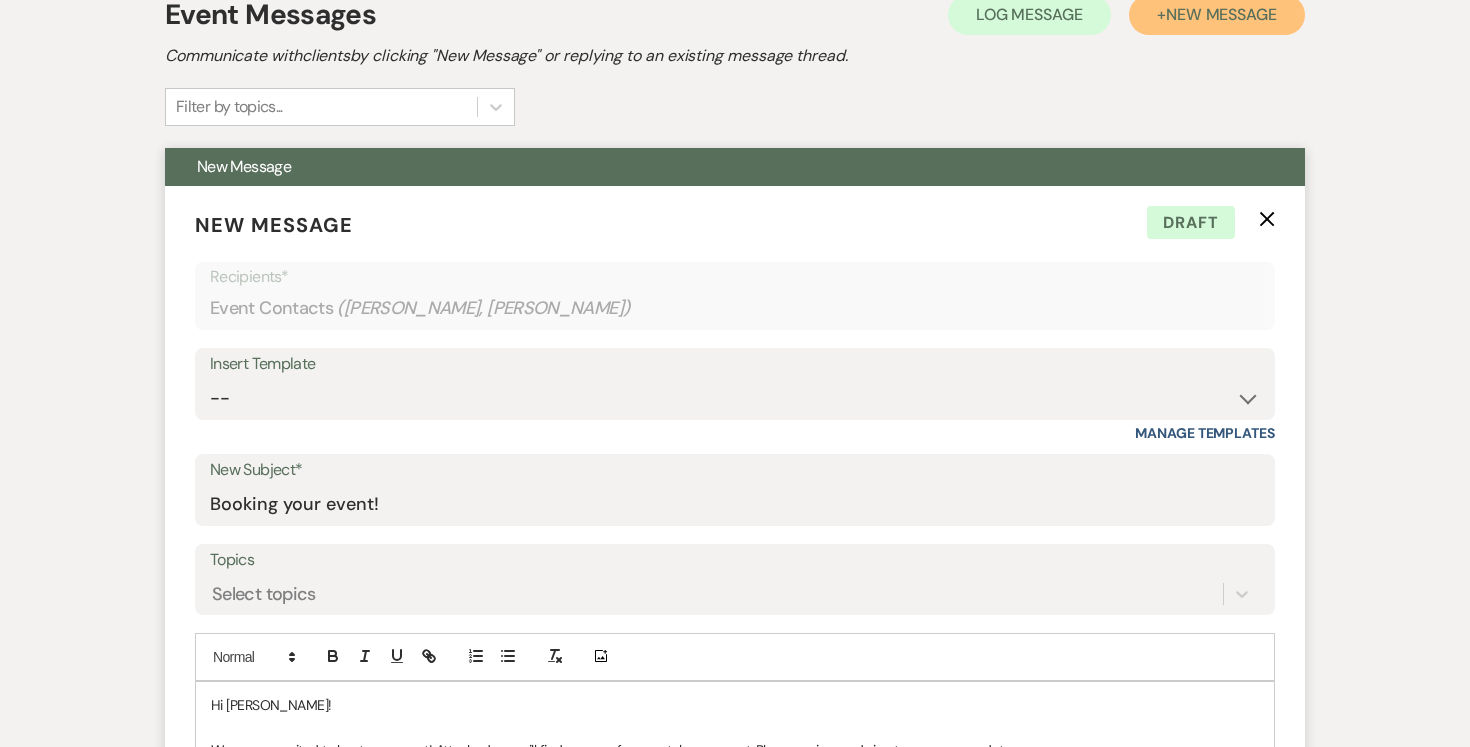 scroll, scrollTop: 600, scrollLeft: 0, axis: vertical 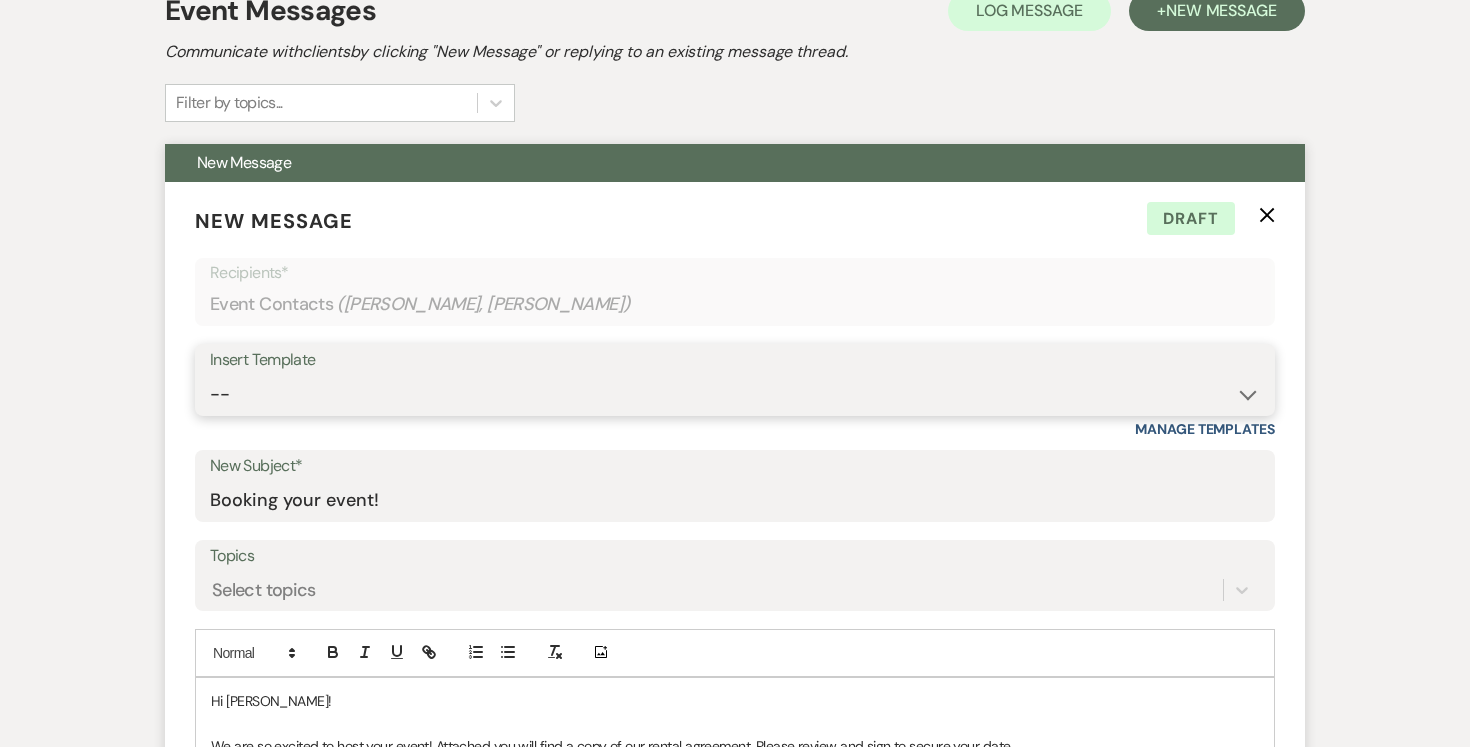 click on "-- Weven Planning Portal Introduction (Booked Events) Tour Request Response Follow Up Contract (Pre-Booked Leads) Expo Confirmation Inquiry Response Post-Event Photo Shoot Booked Preguntas Frecuentes Frequently Asked Questions Copy of Weven Planning Portal Introduction (Booked Events) [DATE] Weven Planning Portal Introduction (Booked Events) [DATE] ([PERSON_NAME]'s version) Client Sheet Information NON-WEDDING Weven Planning Portal Introduction (Booked Events) [DATE] ([PERSON_NAME]'s version) Tour Follow Up" at bounding box center (735, 394) 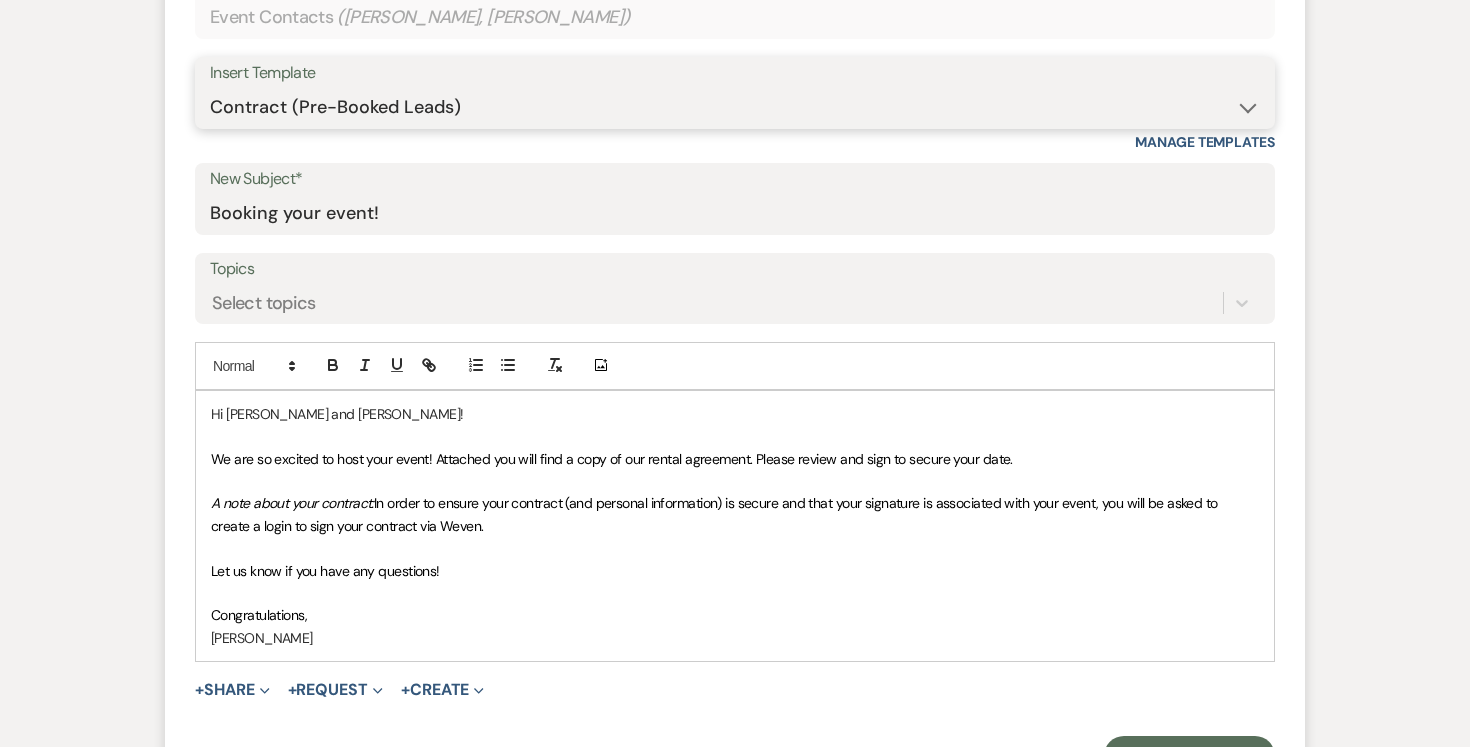 scroll, scrollTop: 1146, scrollLeft: 0, axis: vertical 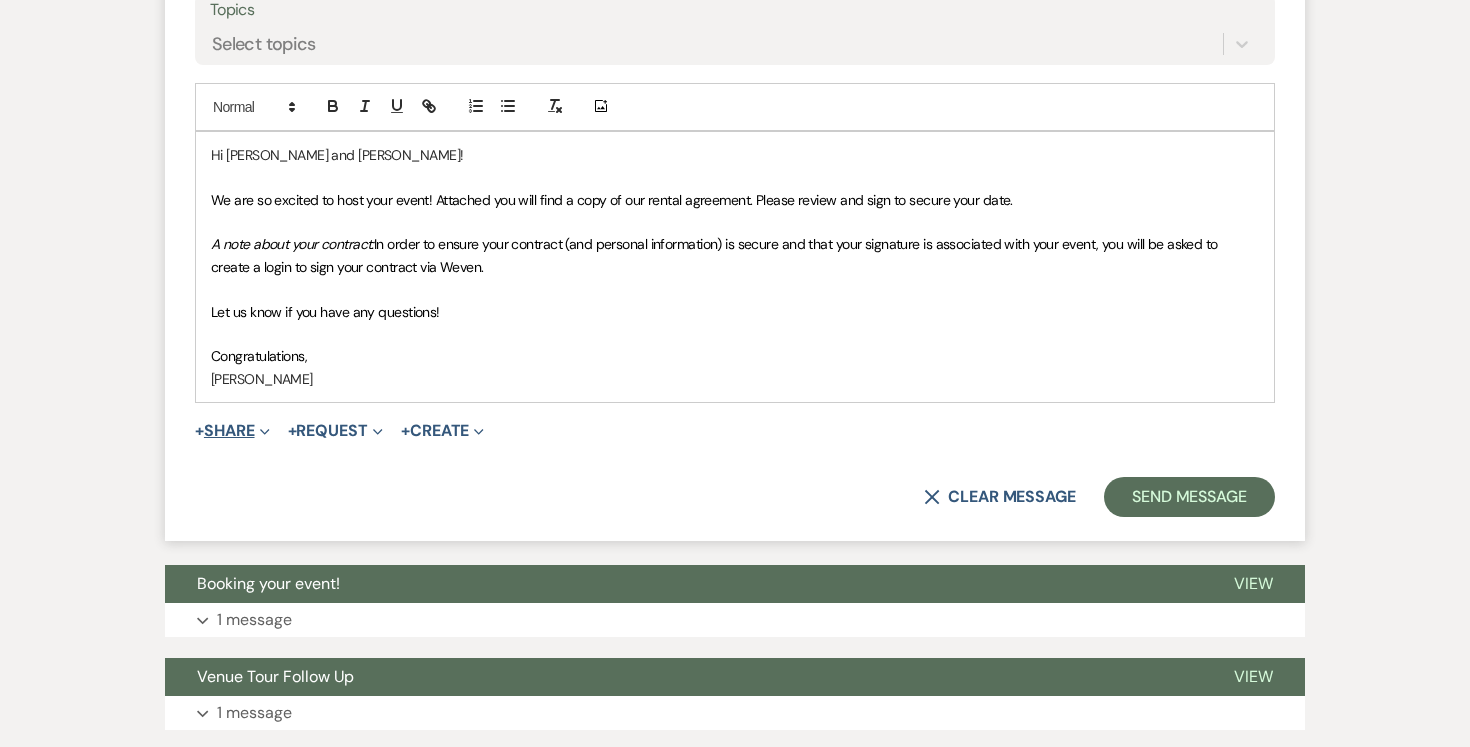 click on "+  Share Expand" at bounding box center (232, 431) 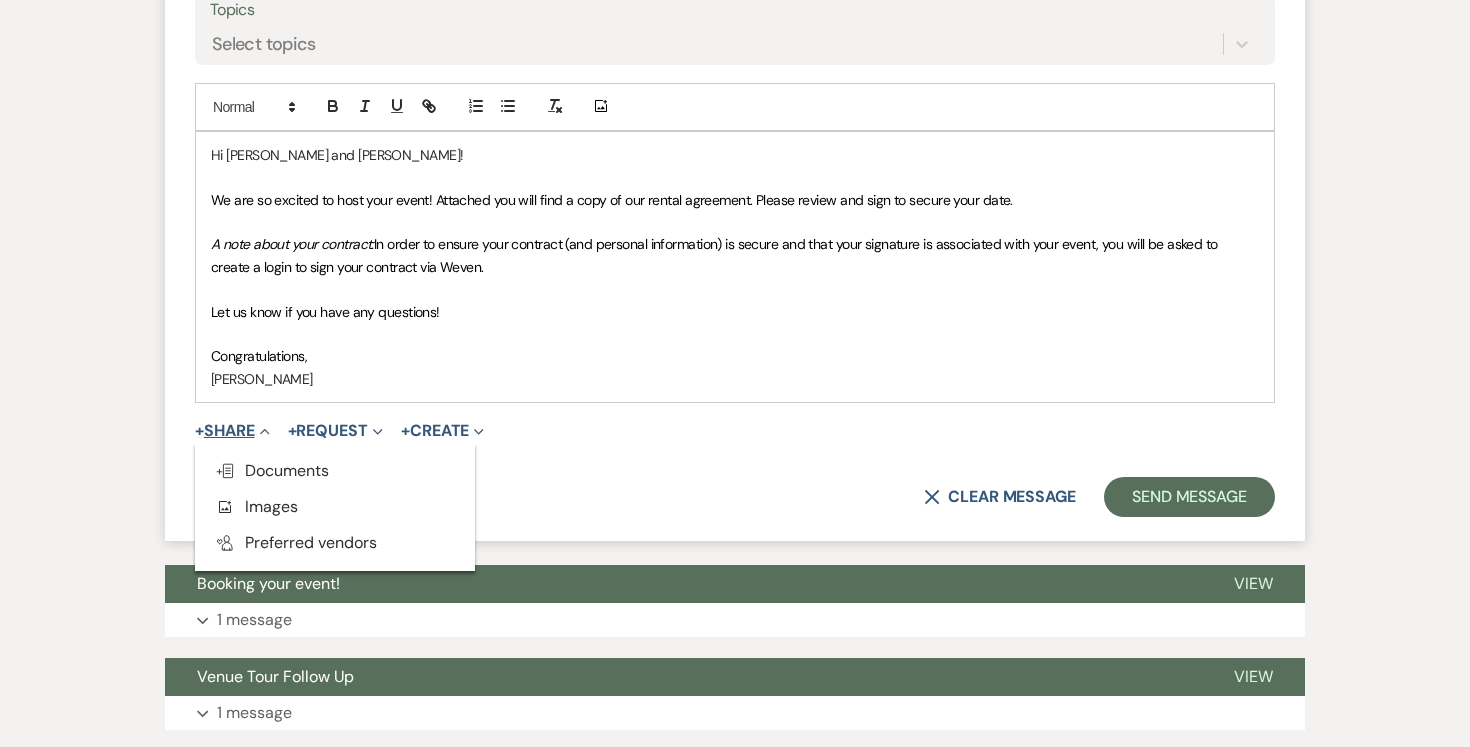 scroll, scrollTop: 1147, scrollLeft: 0, axis: vertical 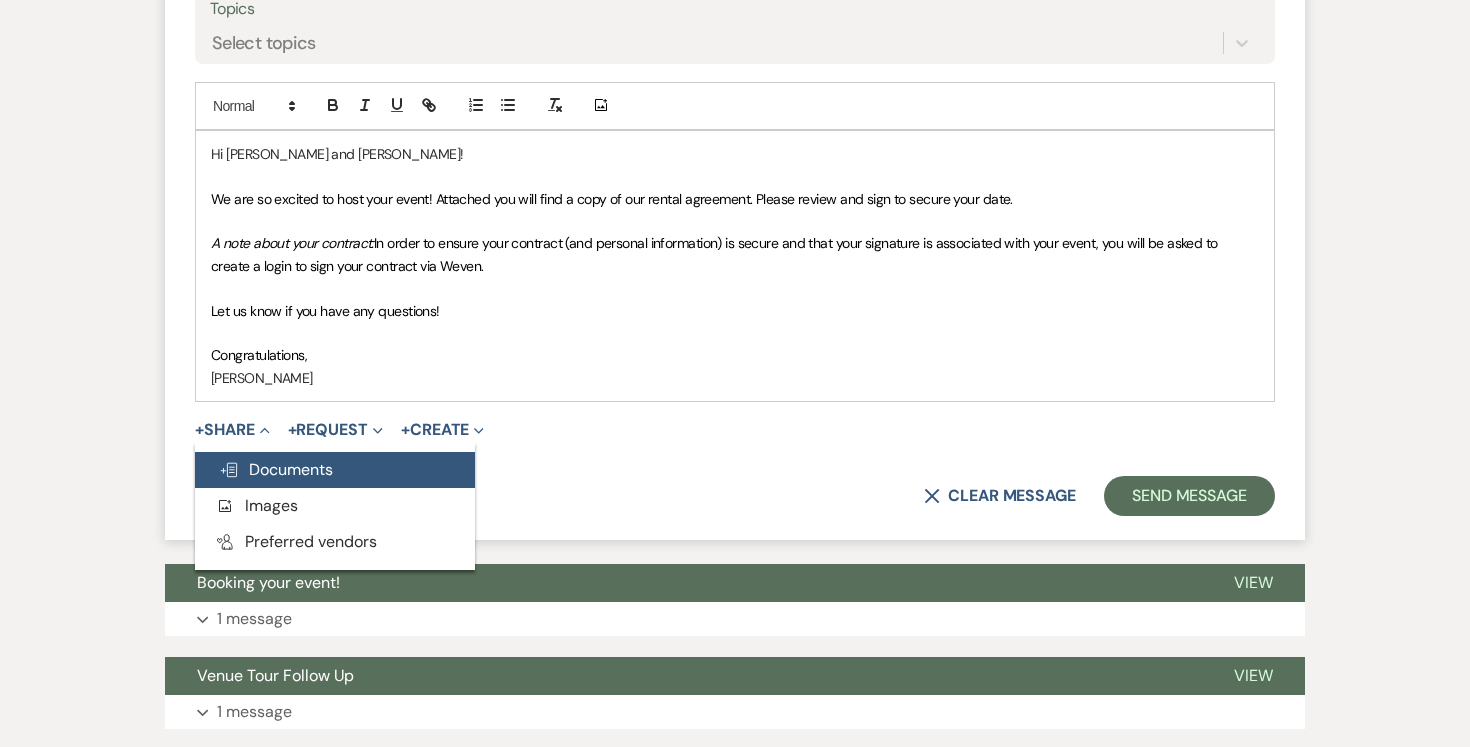 click on "Doc Upload Documents" at bounding box center (276, 469) 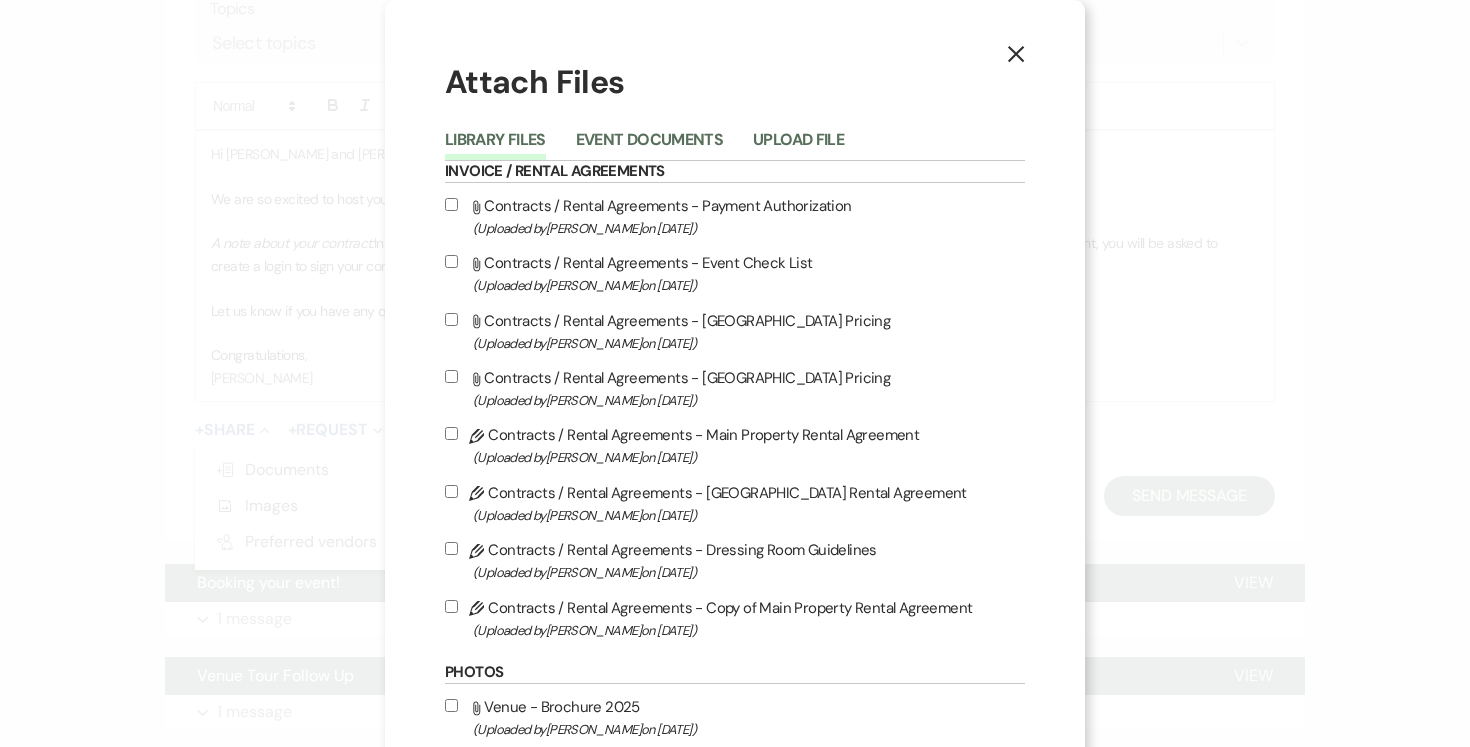 click on "Pencil Contracts / Rental Agreements - Copy of Main Property Rental Agreement (Uploaded by  [PERSON_NAME]  on   [DATE] )" at bounding box center [451, 606] 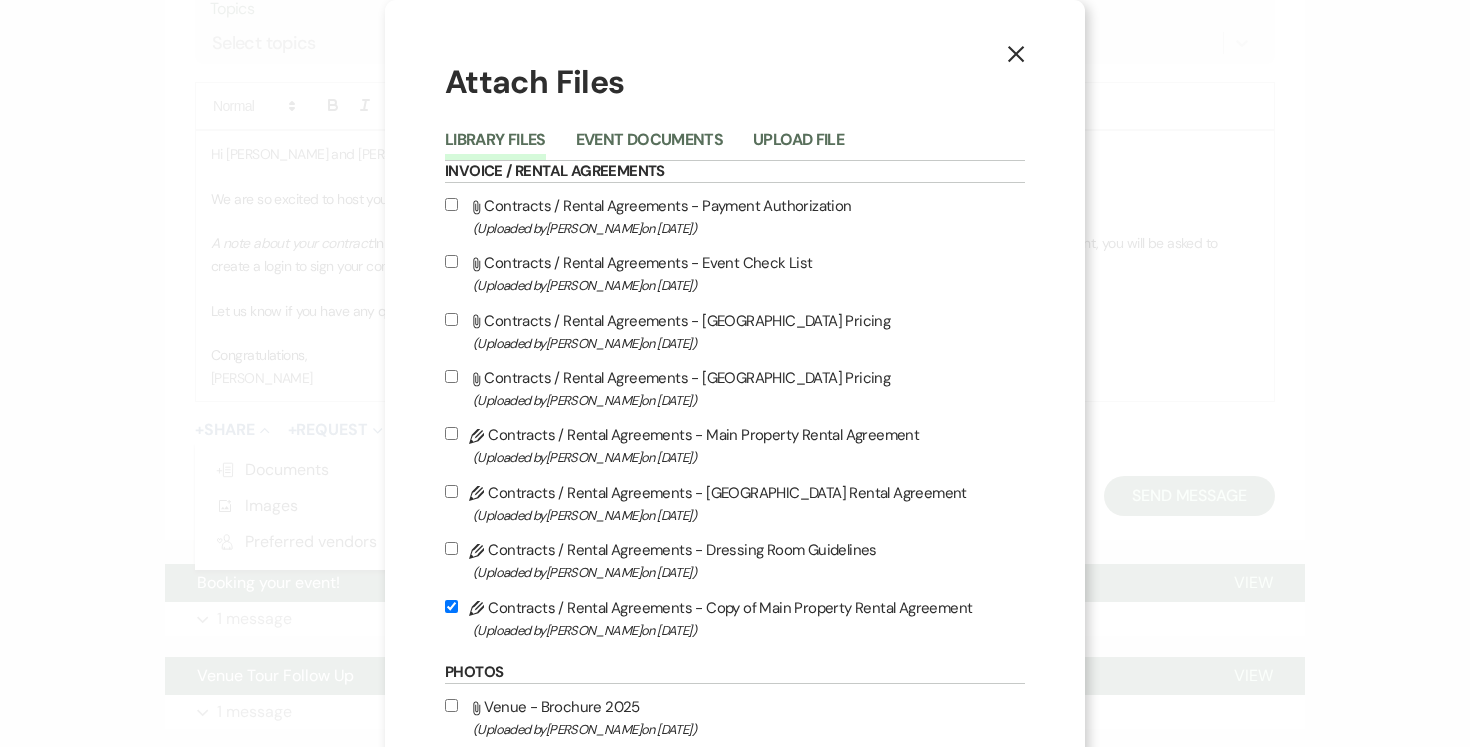 checkbox on "true" 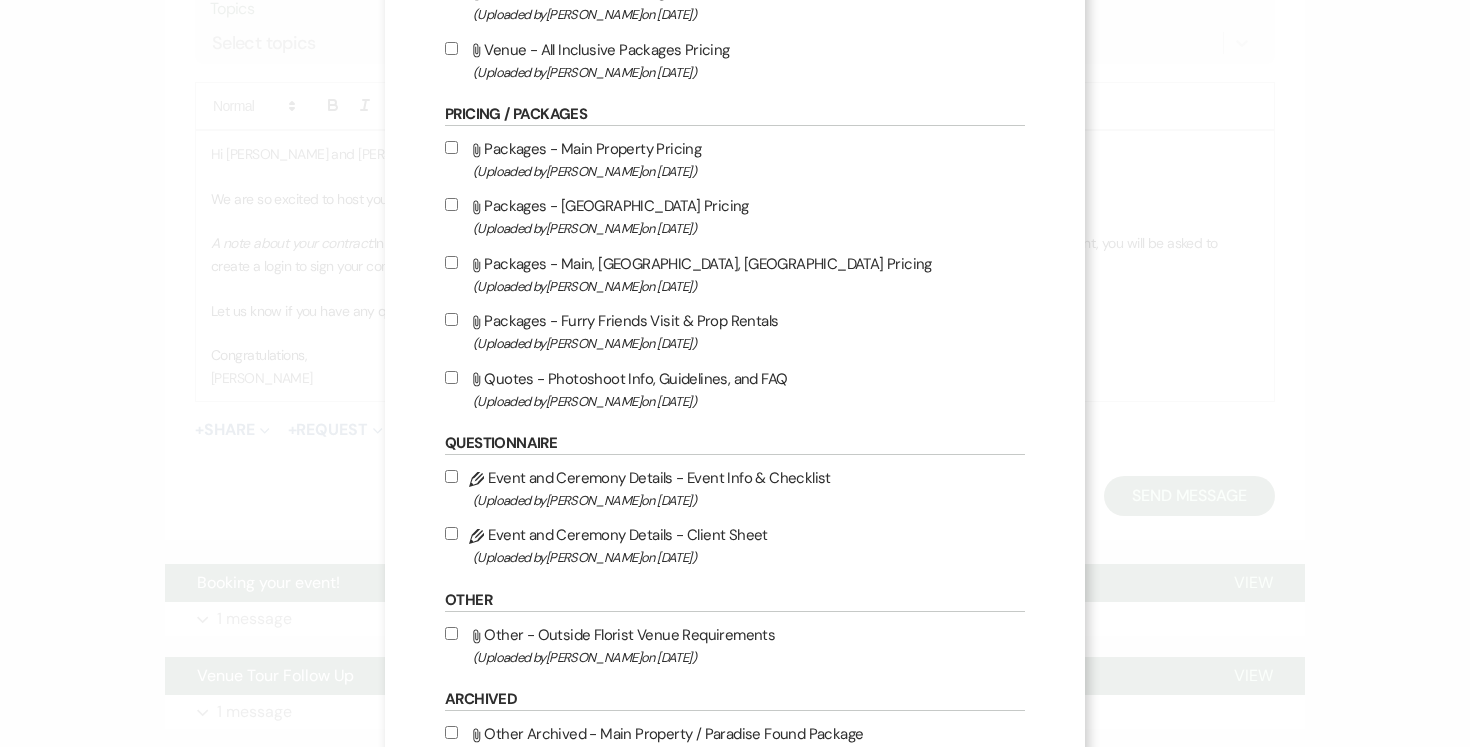 scroll, scrollTop: 923, scrollLeft: 0, axis: vertical 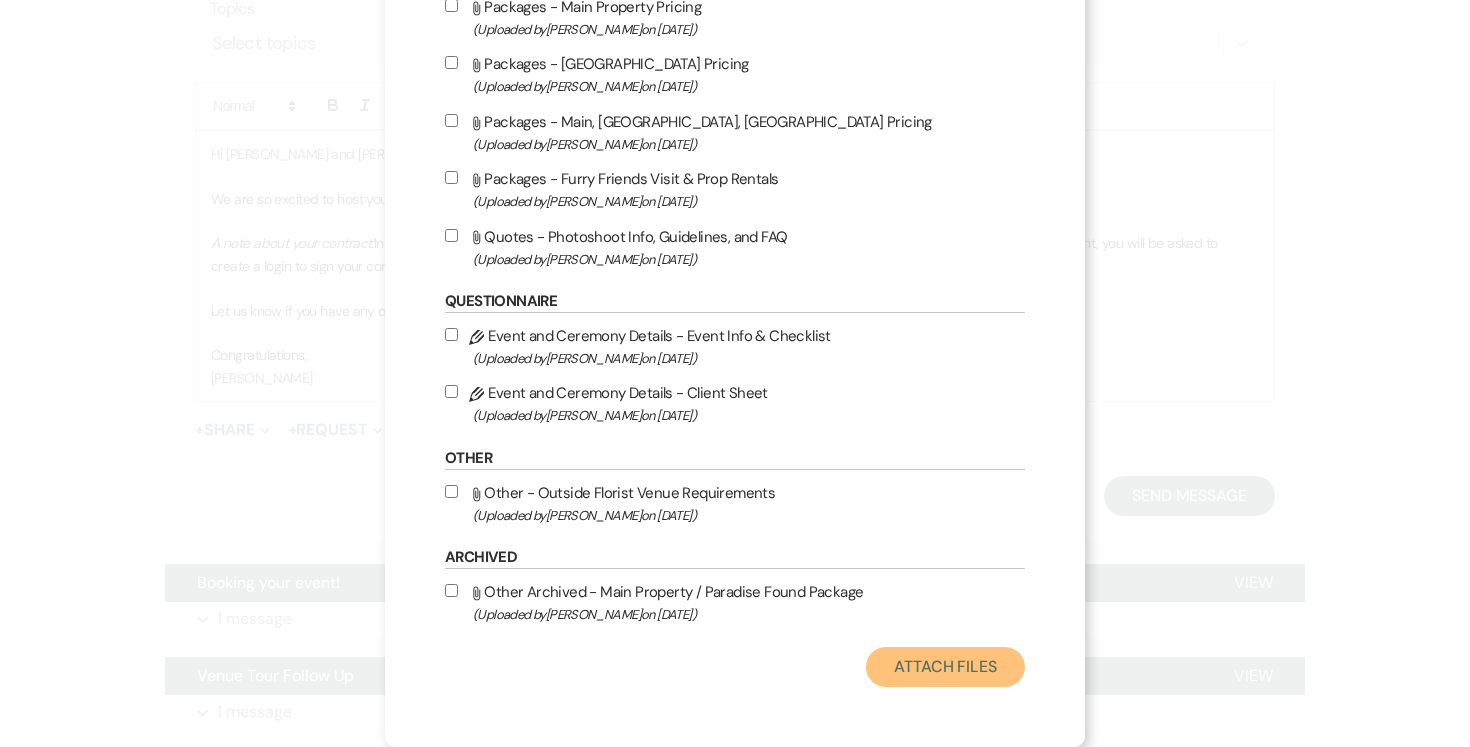 click on "Attach Files" at bounding box center [945, 667] 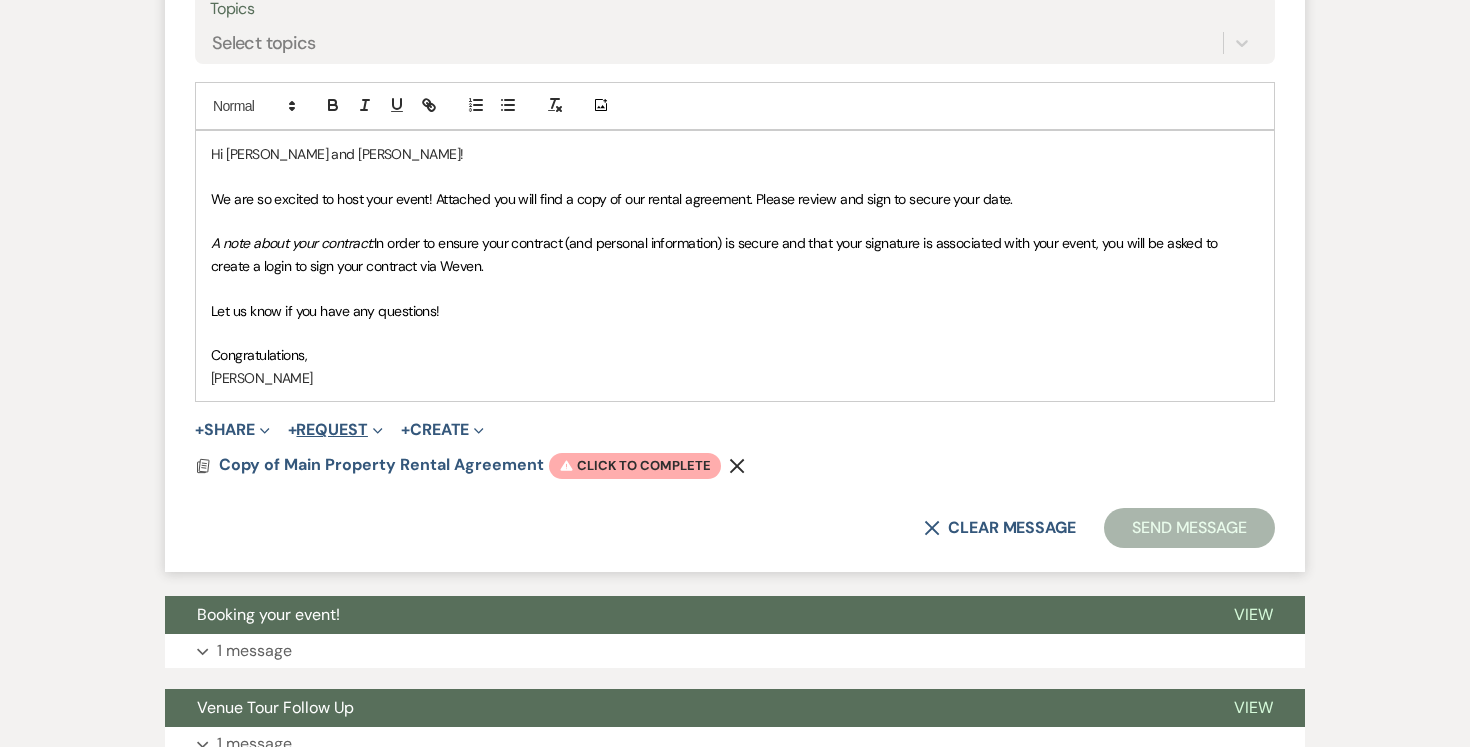 click on "+  Request Expand" at bounding box center (335, 430) 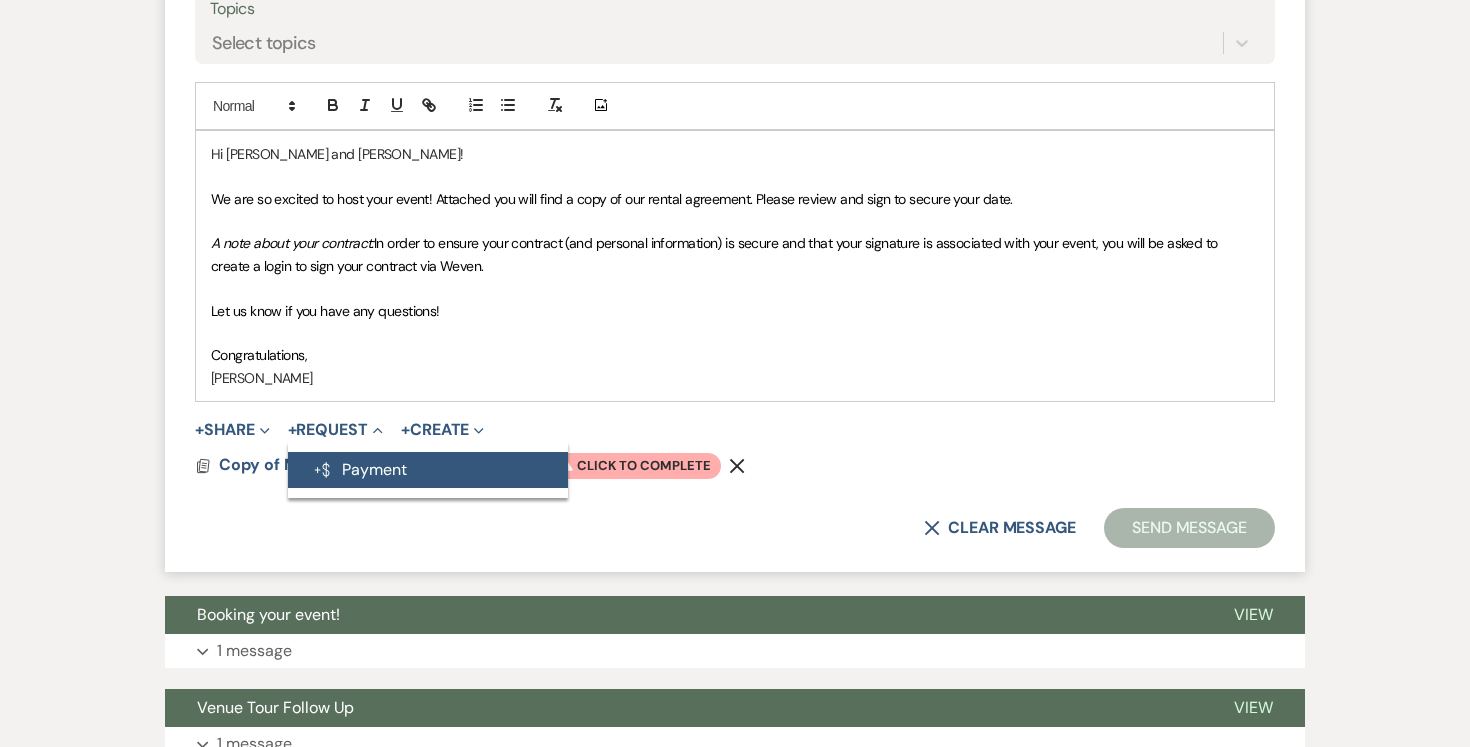 click on "Generate Payment Payment" at bounding box center (428, 470) 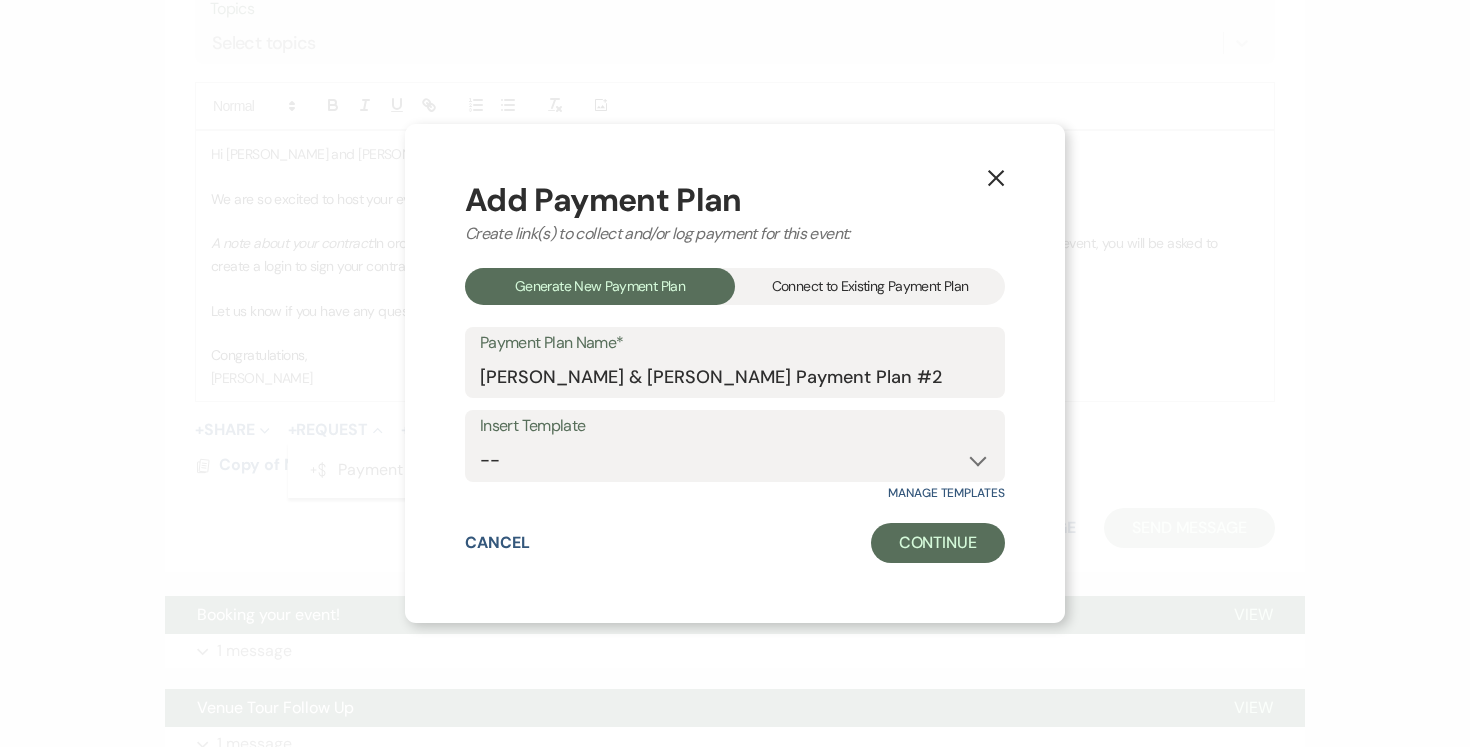 click on "Connect to Existing Payment Plan" at bounding box center [870, 286] 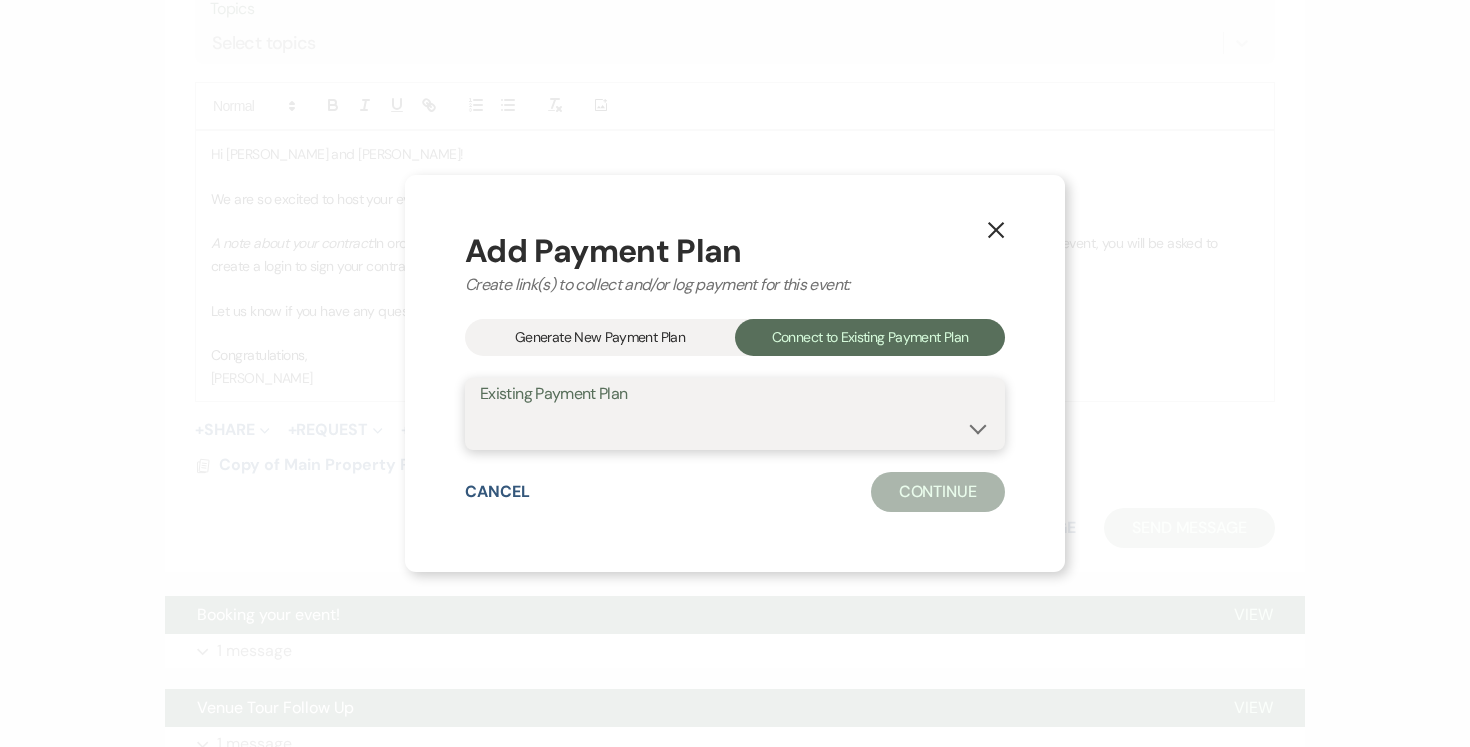 click on "[PERSON_NAME] & [PERSON_NAME] Payment Plan #1" at bounding box center (735, 428) 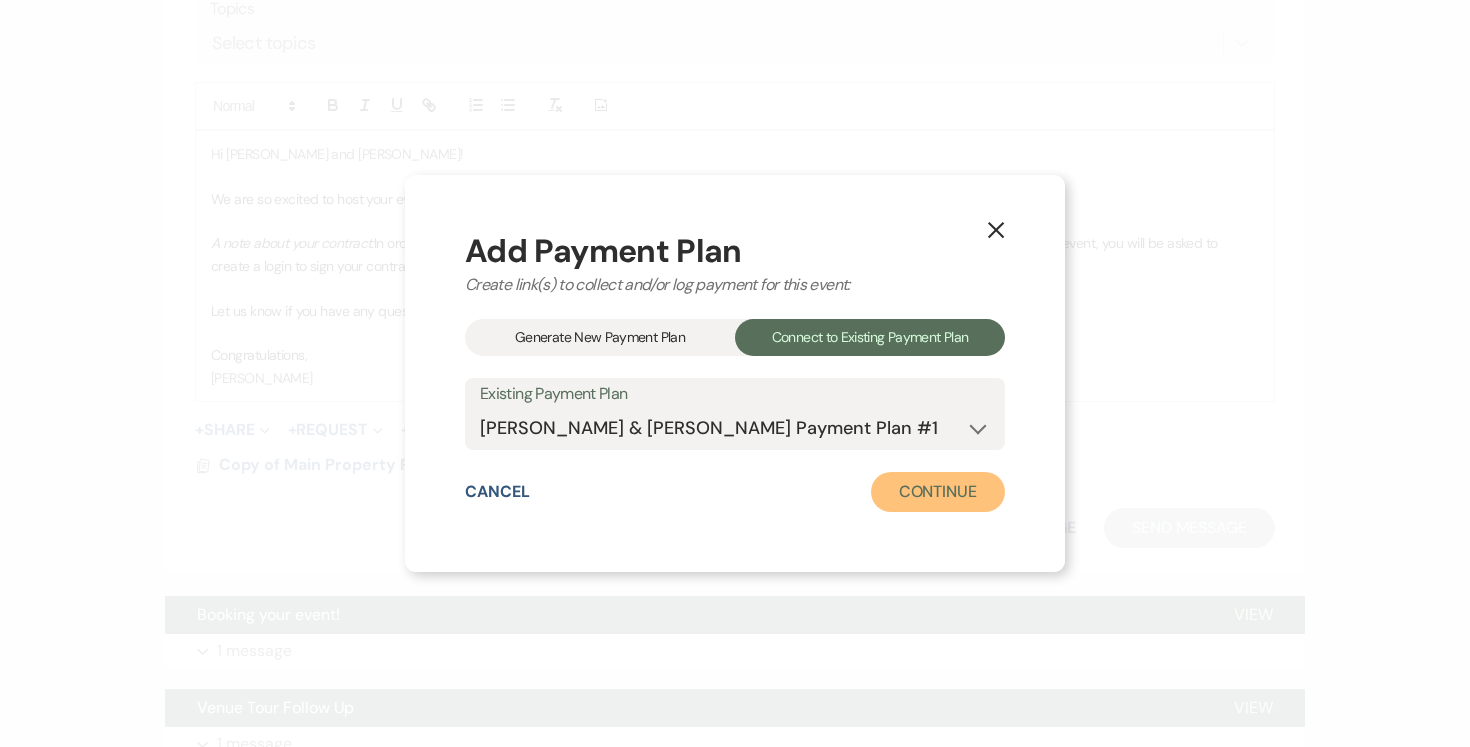 click on "Continue" at bounding box center [938, 492] 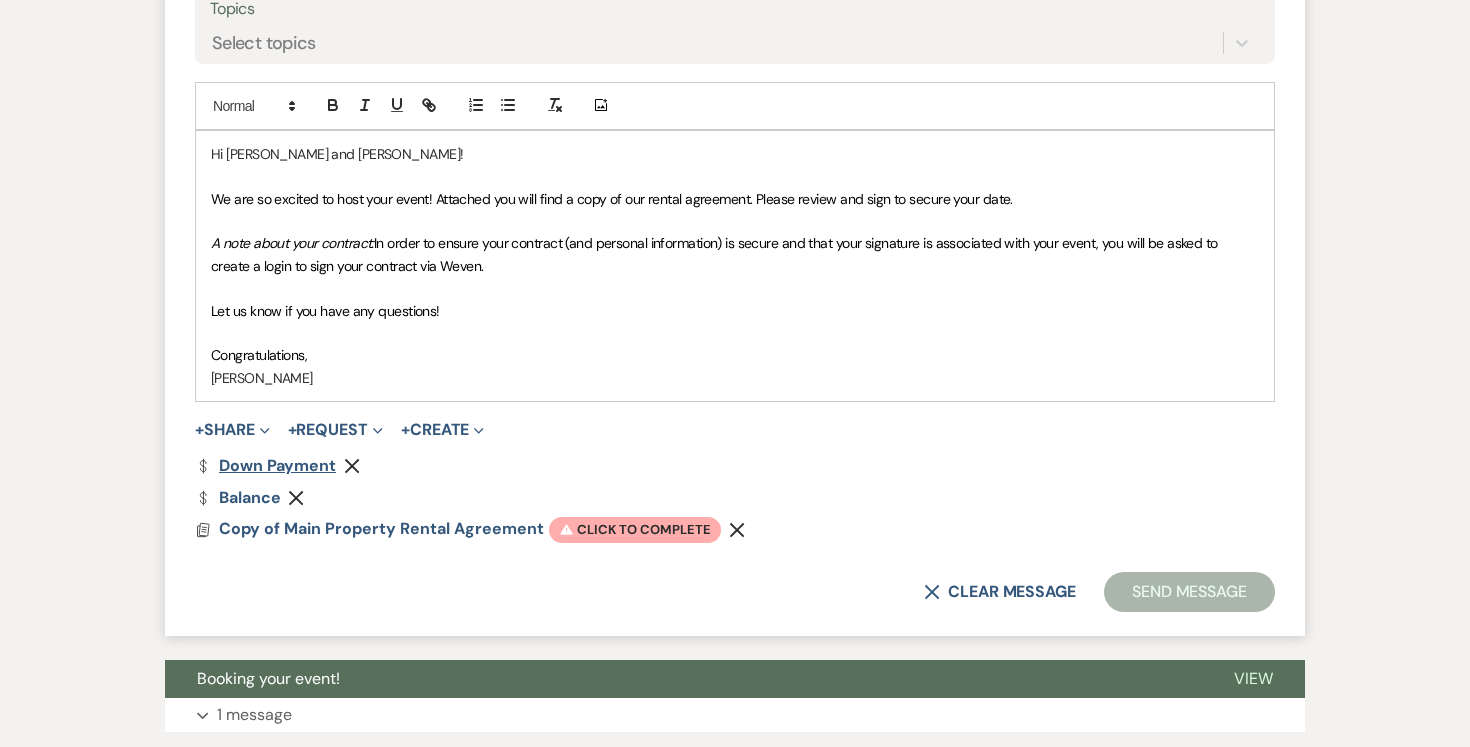 click on "Dollar Payment Down Payment" at bounding box center [265, 466] 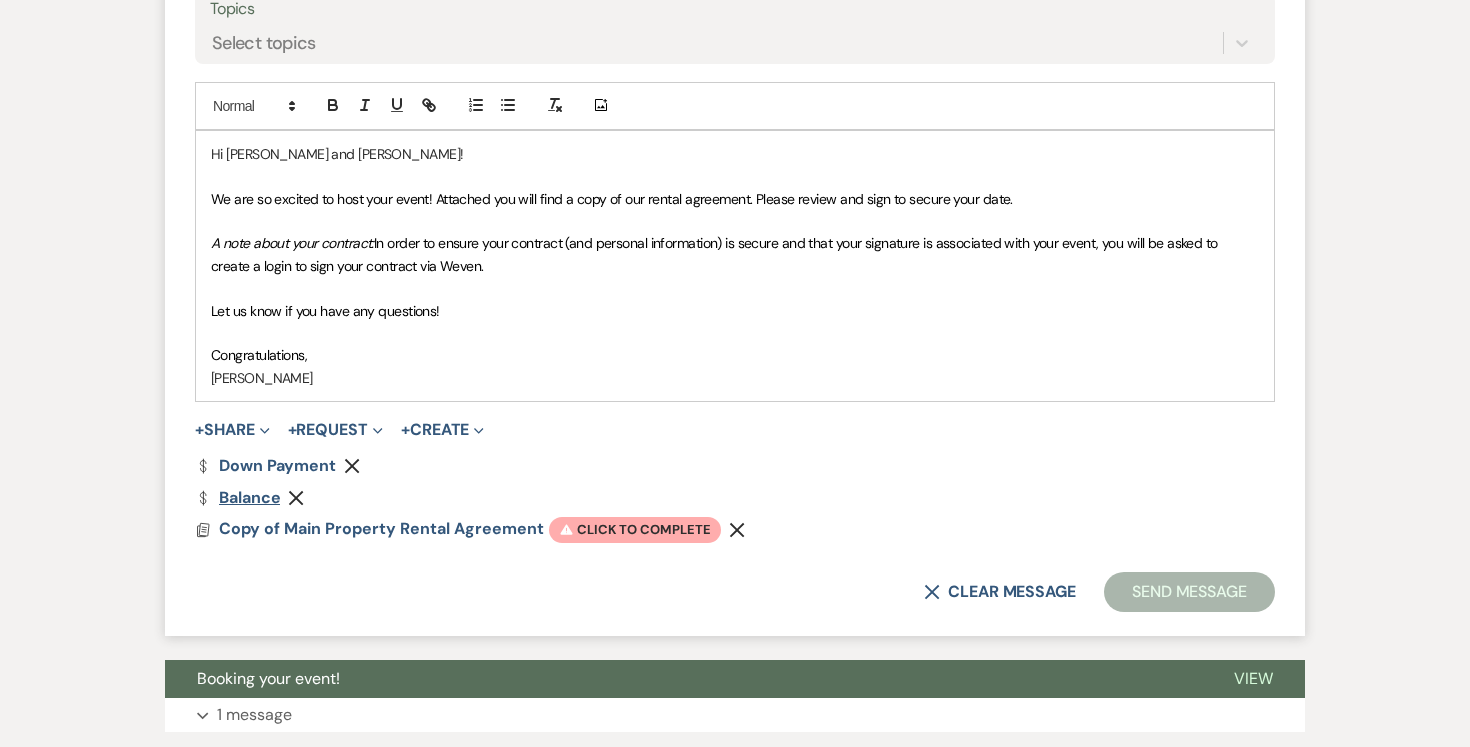 click on "Dollar Payment Balance" at bounding box center [237, 498] 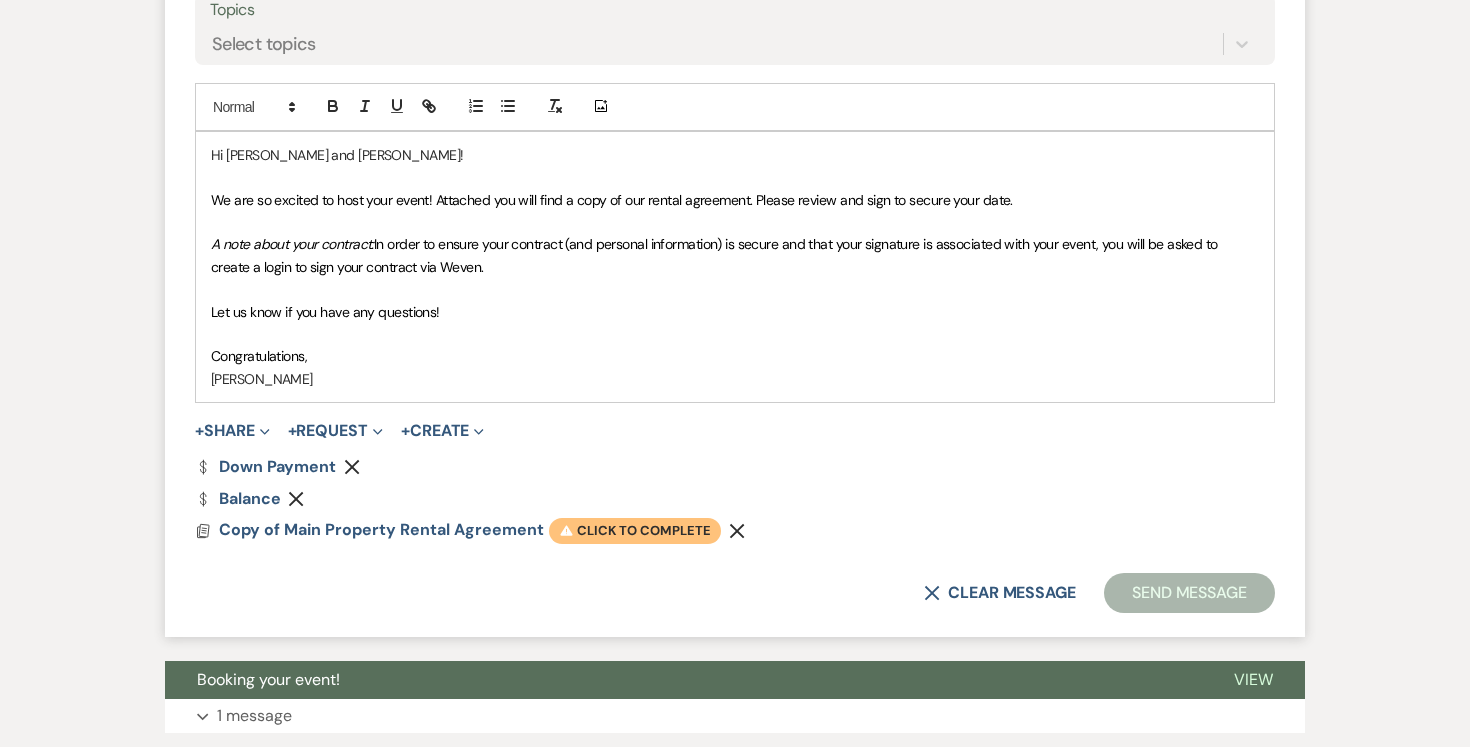 click on "Warning   Click to complete" at bounding box center [635, 531] 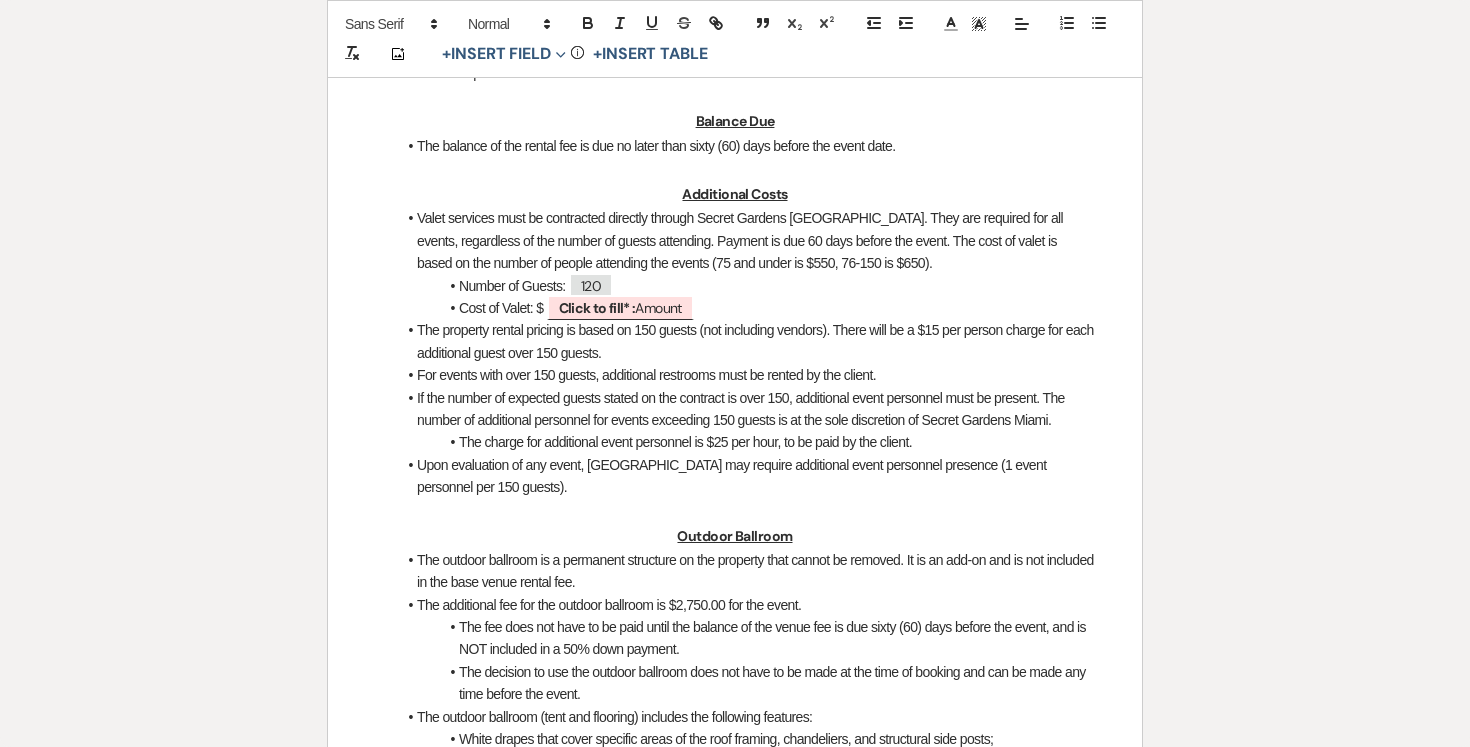 scroll, scrollTop: 1809, scrollLeft: 0, axis: vertical 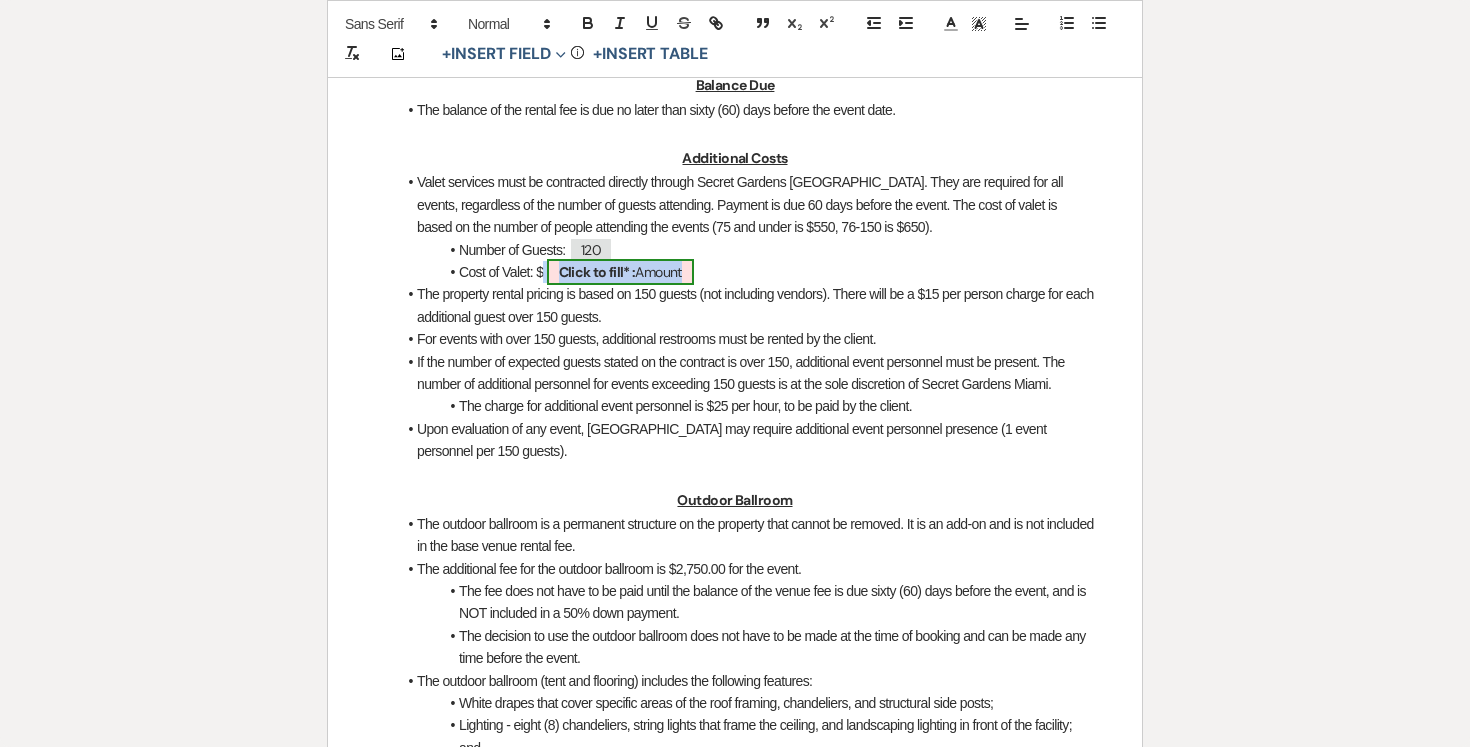 click on "Click to fill* :
Amount" at bounding box center (620, 272) 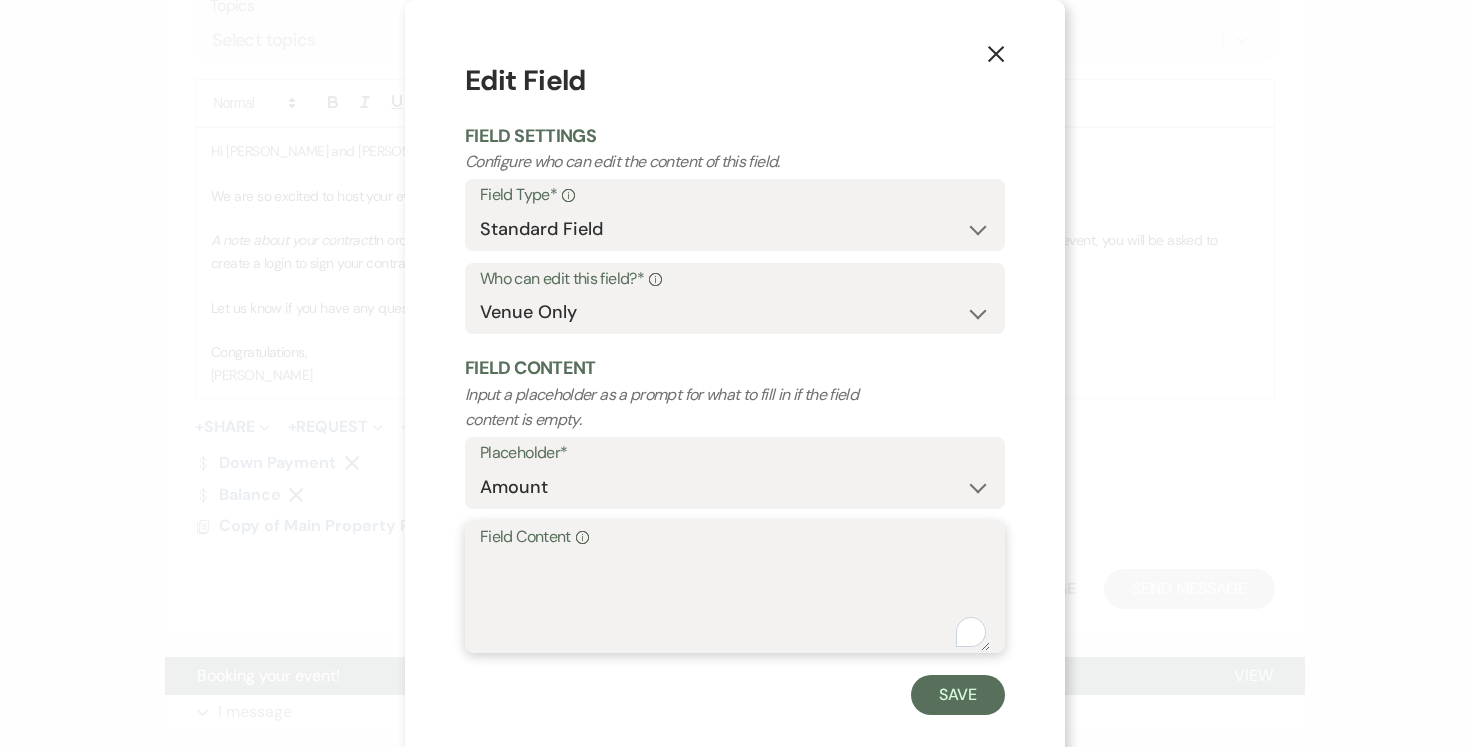 click on "Field Content Info" at bounding box center [735, 601] 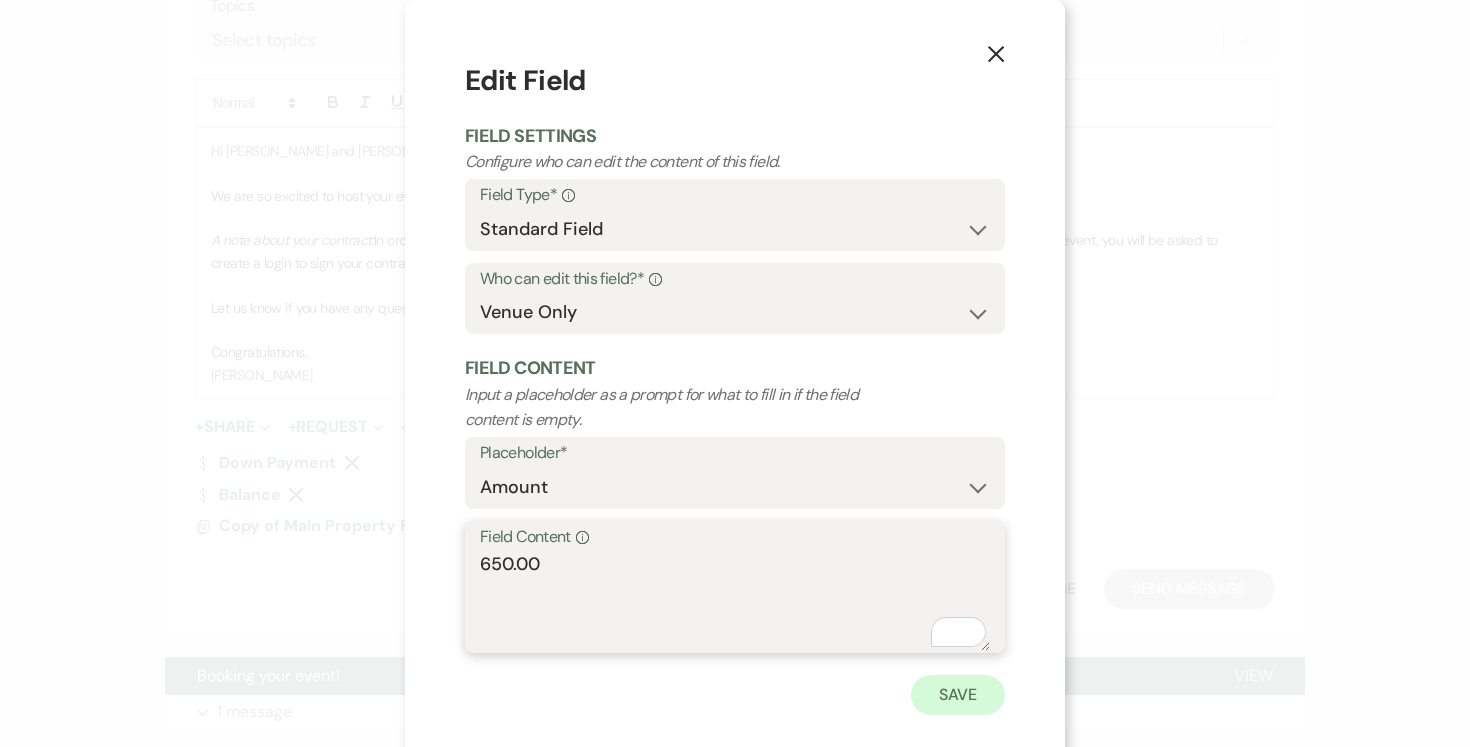 type on "650.00" 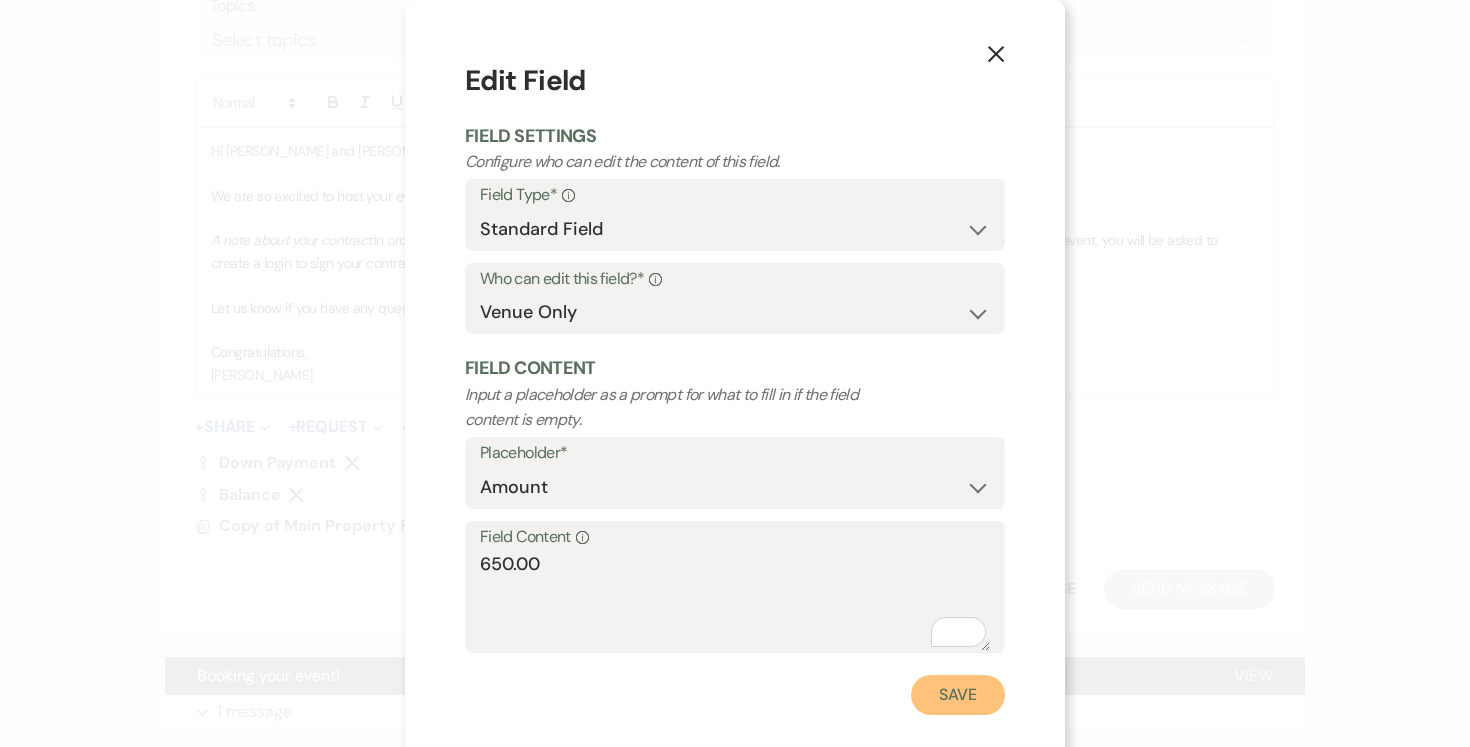 click on "Save" at bounding box center [958, 695] 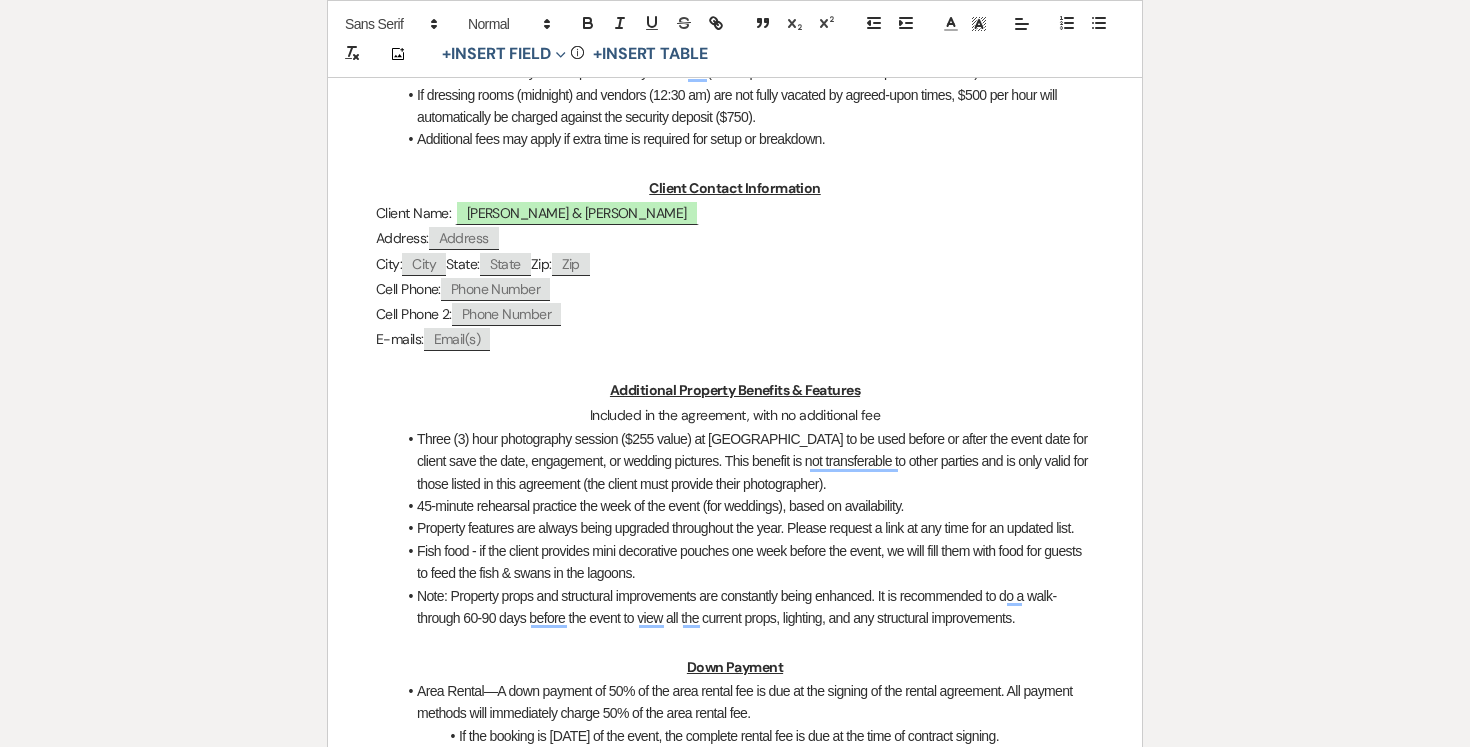 scroll, scrollTop: 969, scrollLeft: 0, axis: vertical 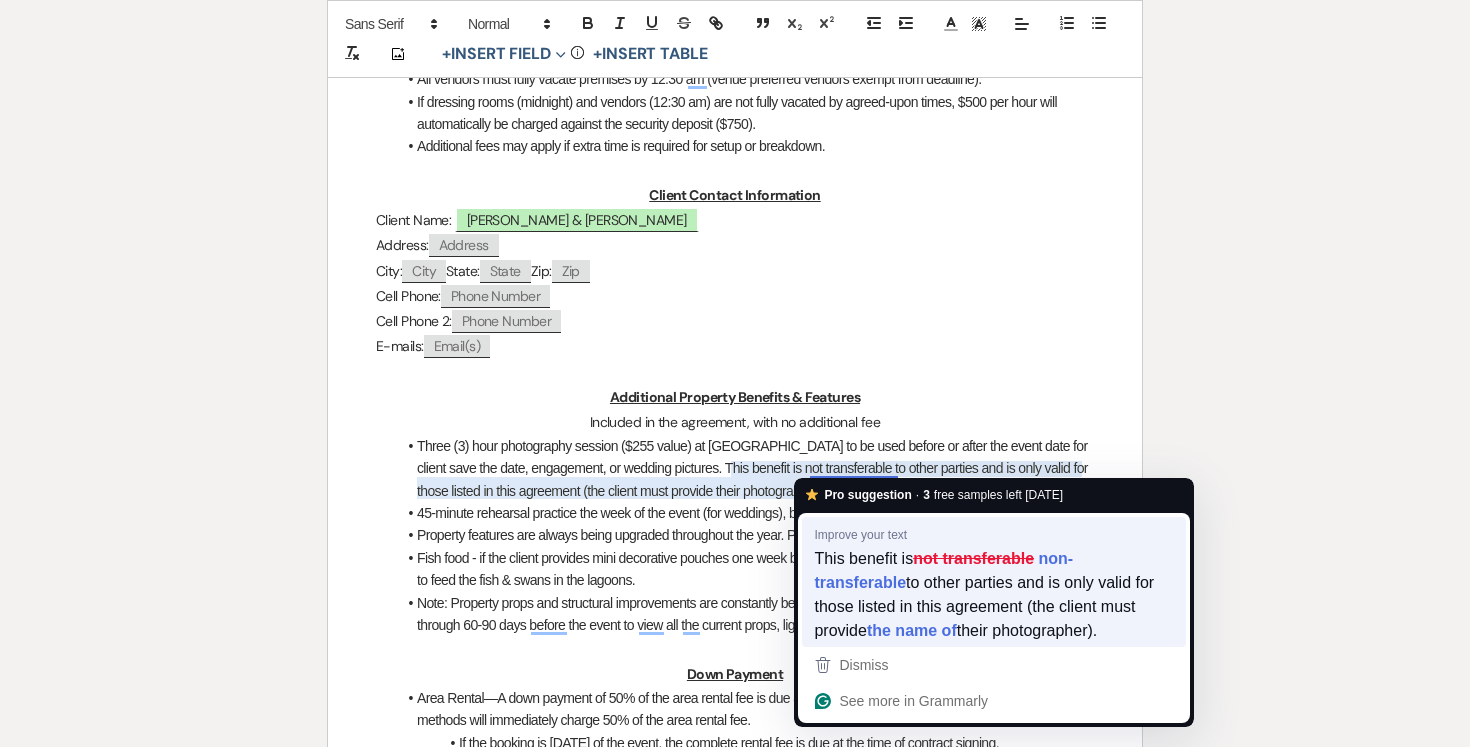 type 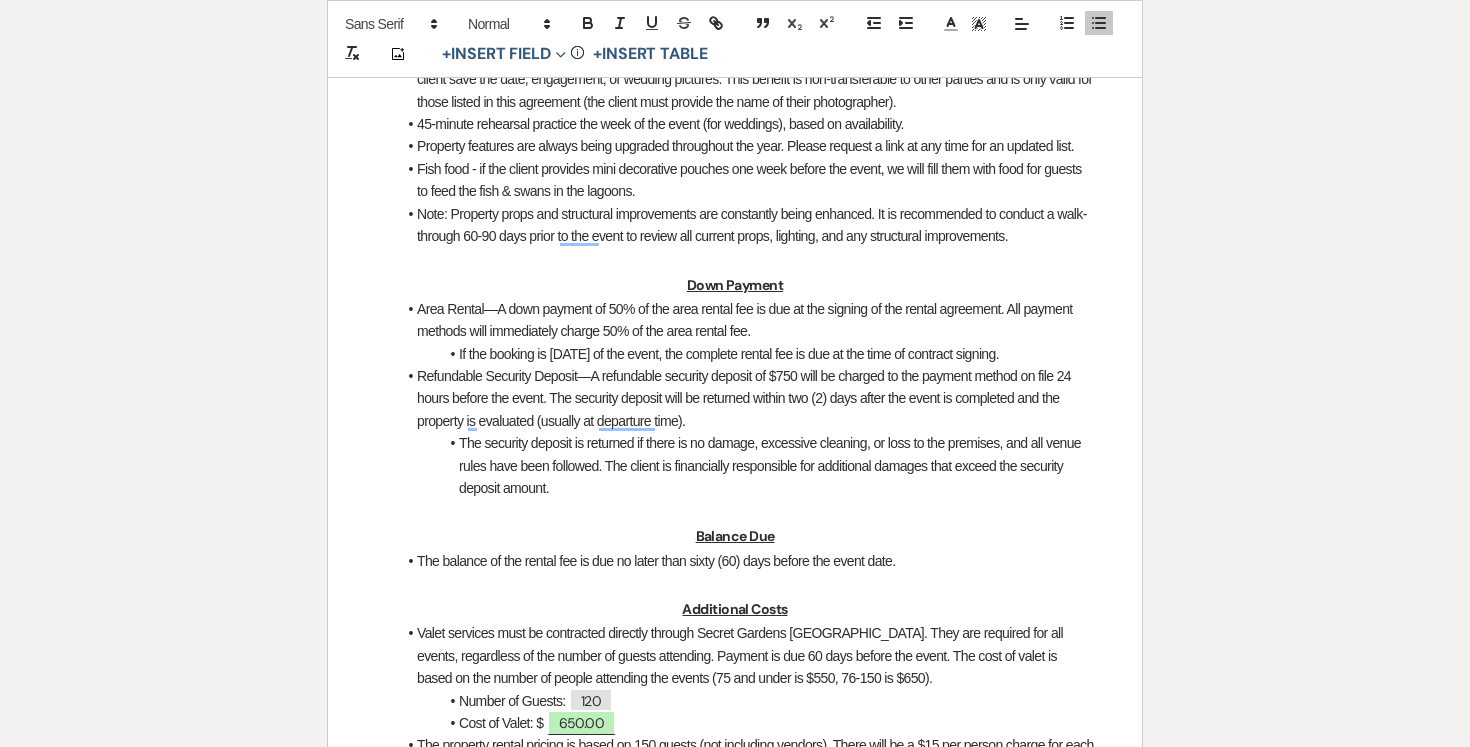 scroll, scrollTop: 1457, scrollLeft: 0, axis: vertical 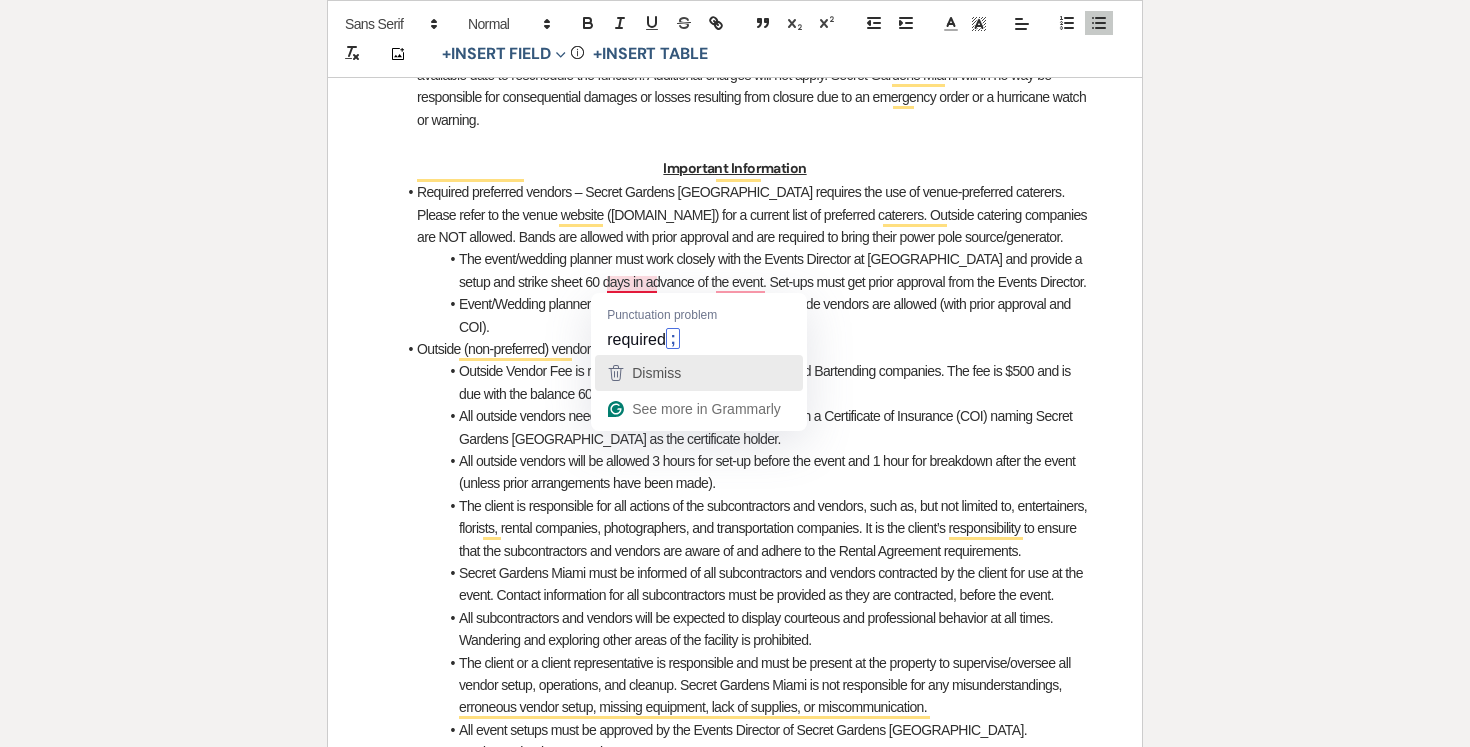 click on "Dismiss" at bounding box center [699, 373] 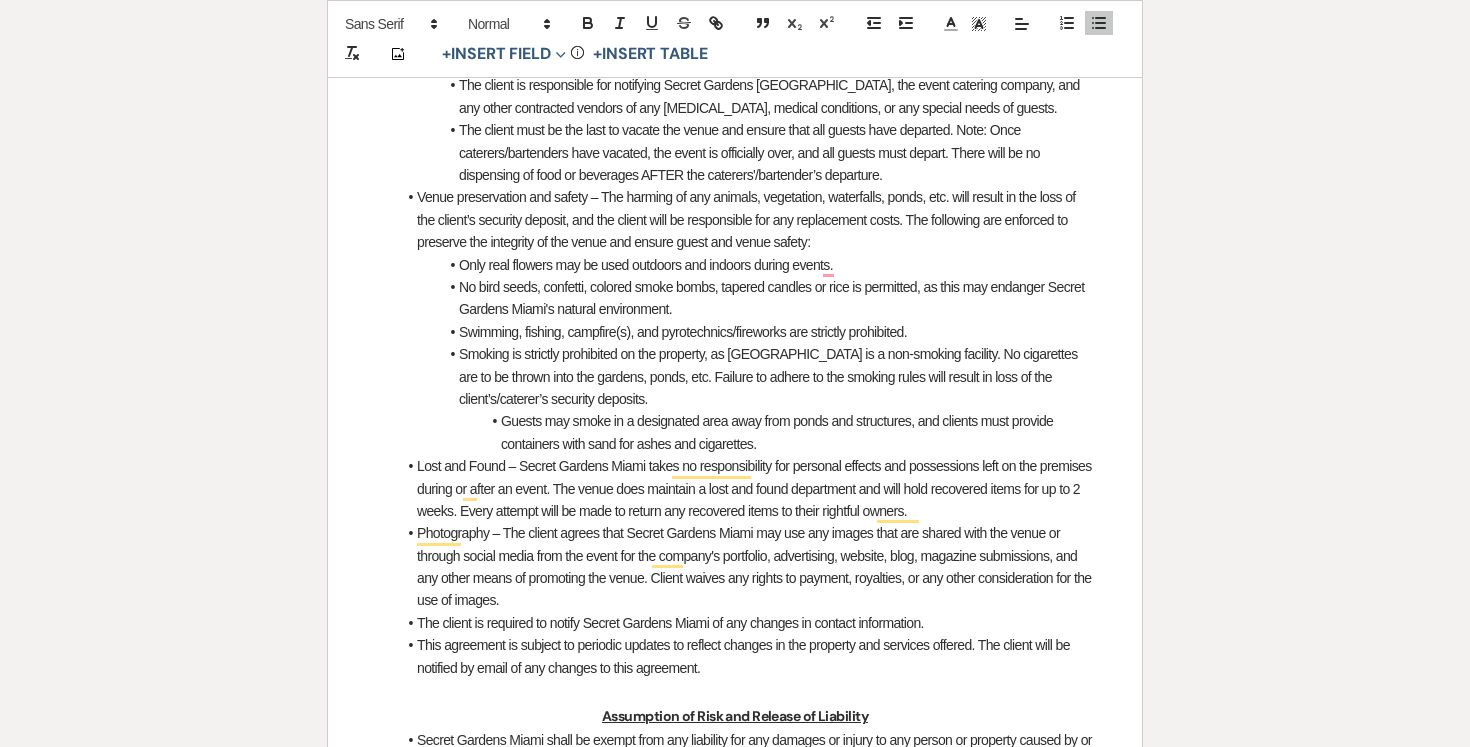 scroll, scrollTop: 4556, scrollLeft: 0, axis: vertical 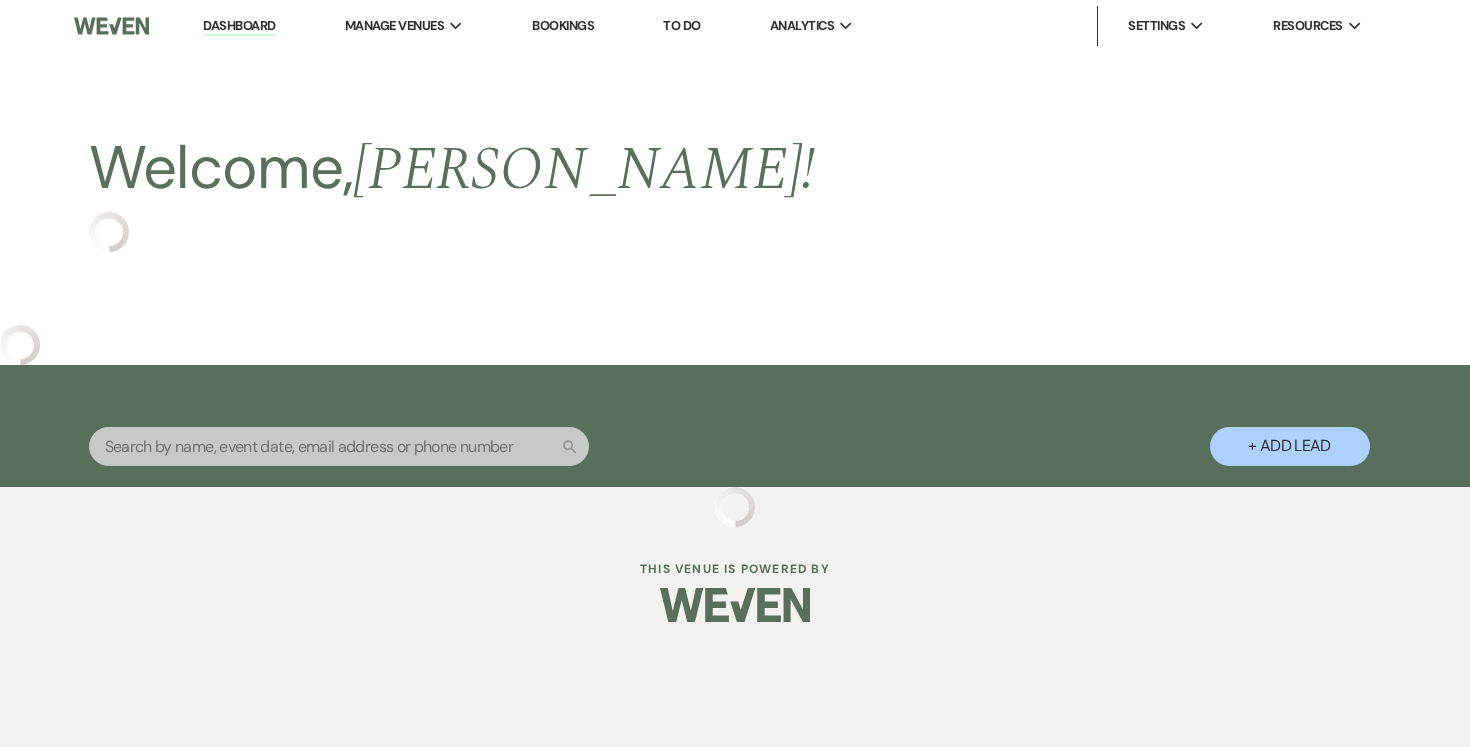 select on "6" 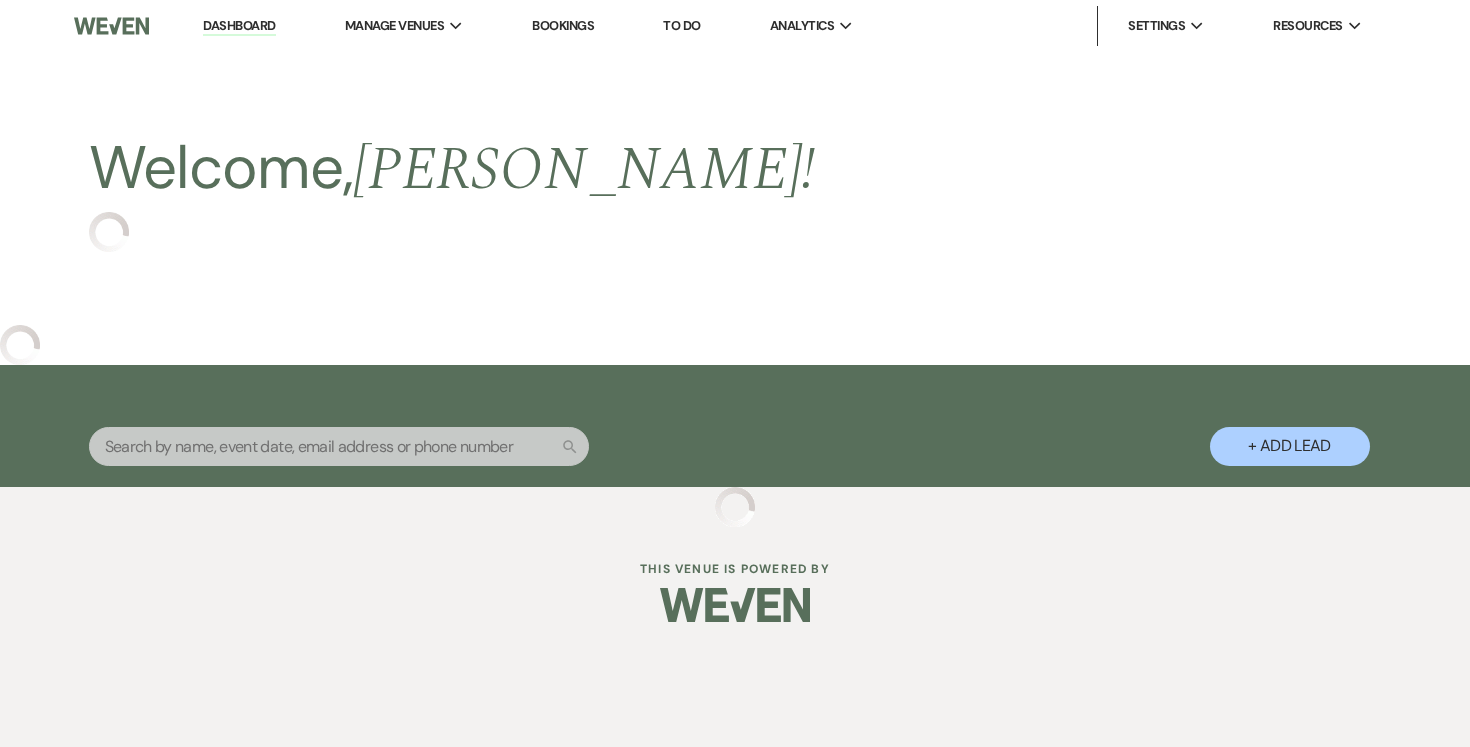 select on "6" 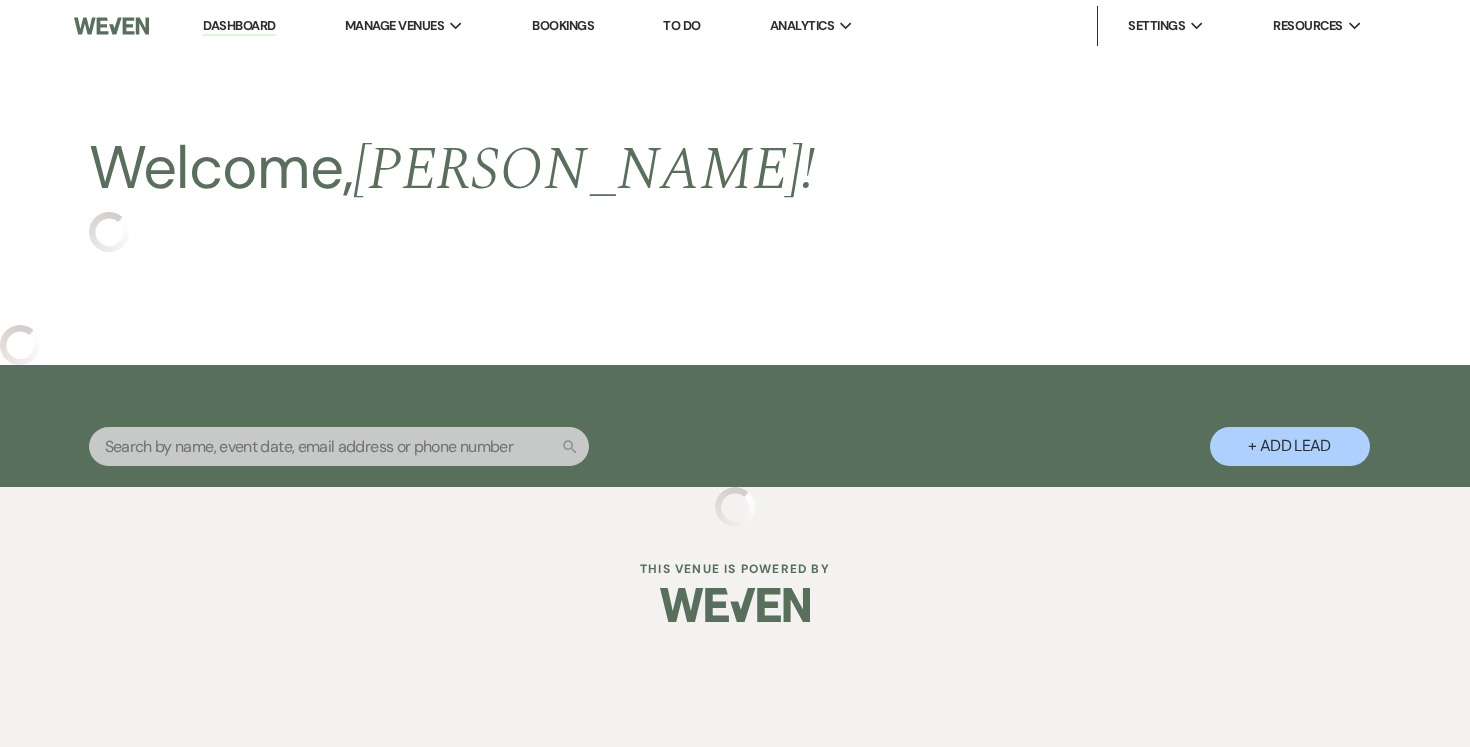 select on "6" 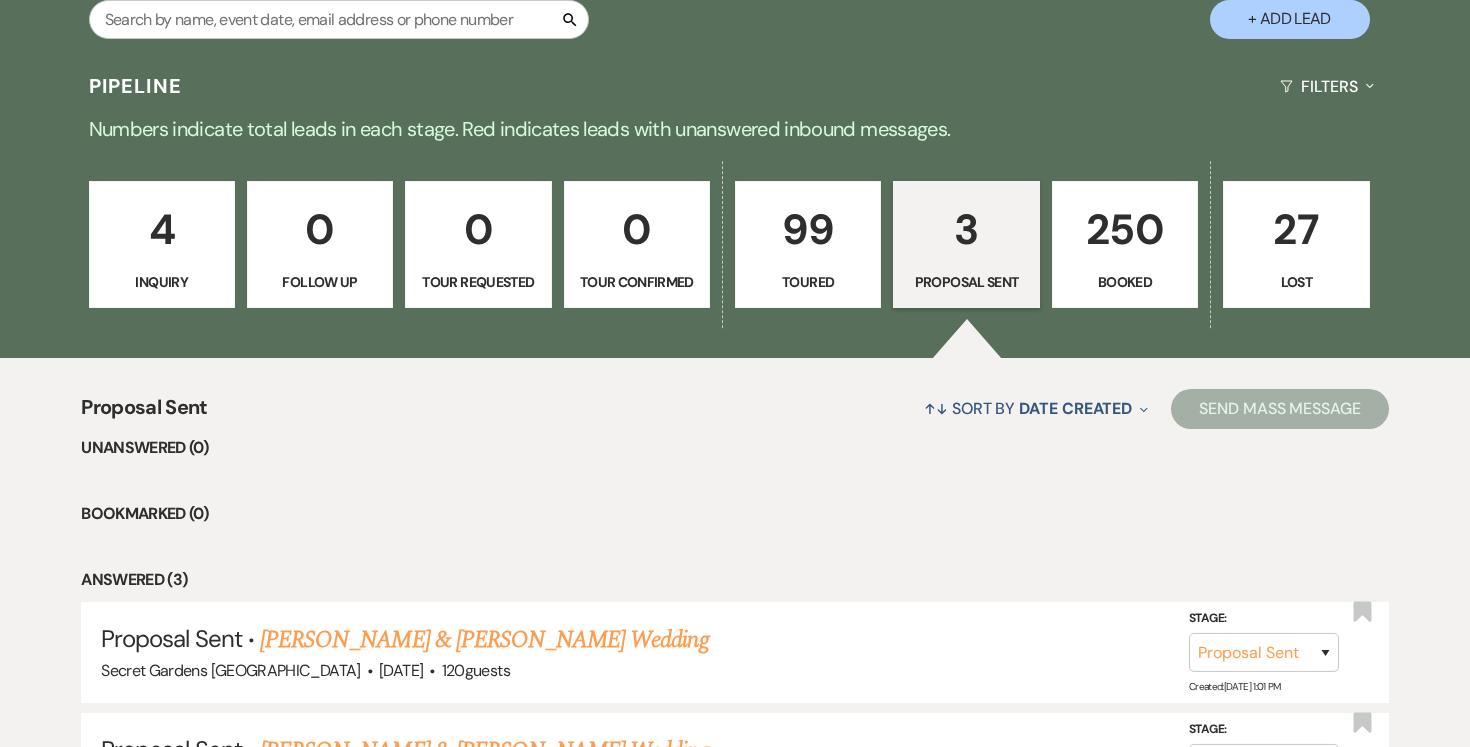 scroll, scrollTop: 531, scrollLeft: 0, axis: vertical 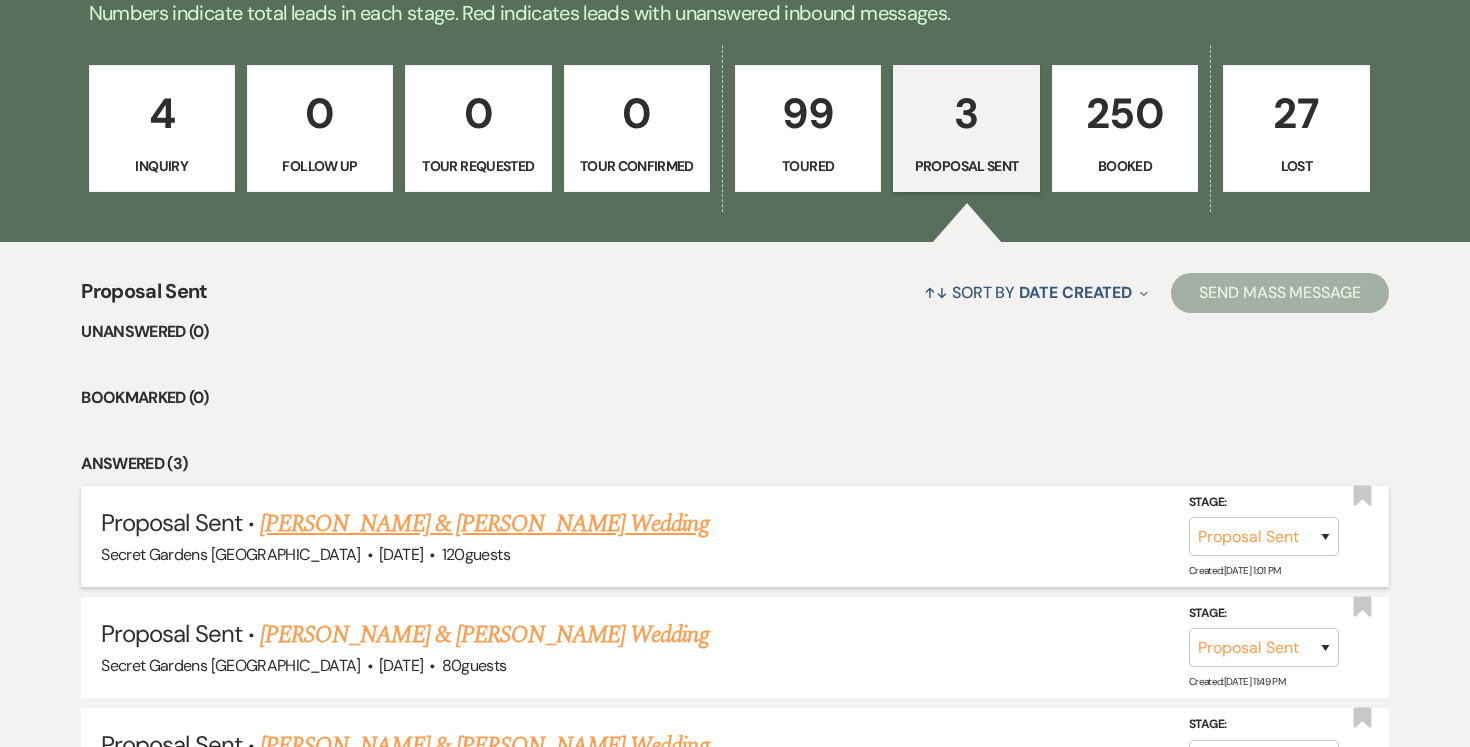 click on "[PERSON_NAME] & [PERSON_NAME] Wedding" at bounding box center [484, 524] 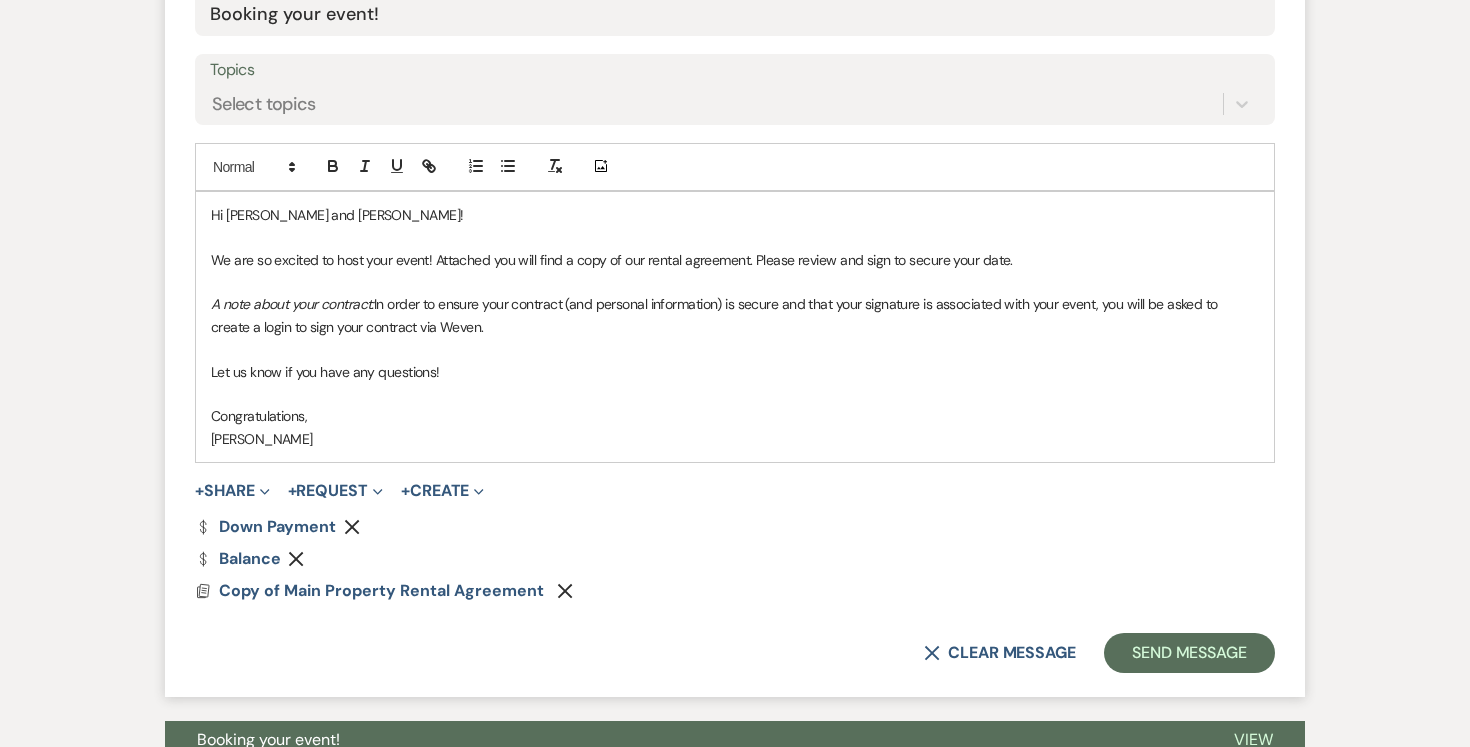 scroll, scrollTop: 1231, scrollLeft: 0, axis: vertical 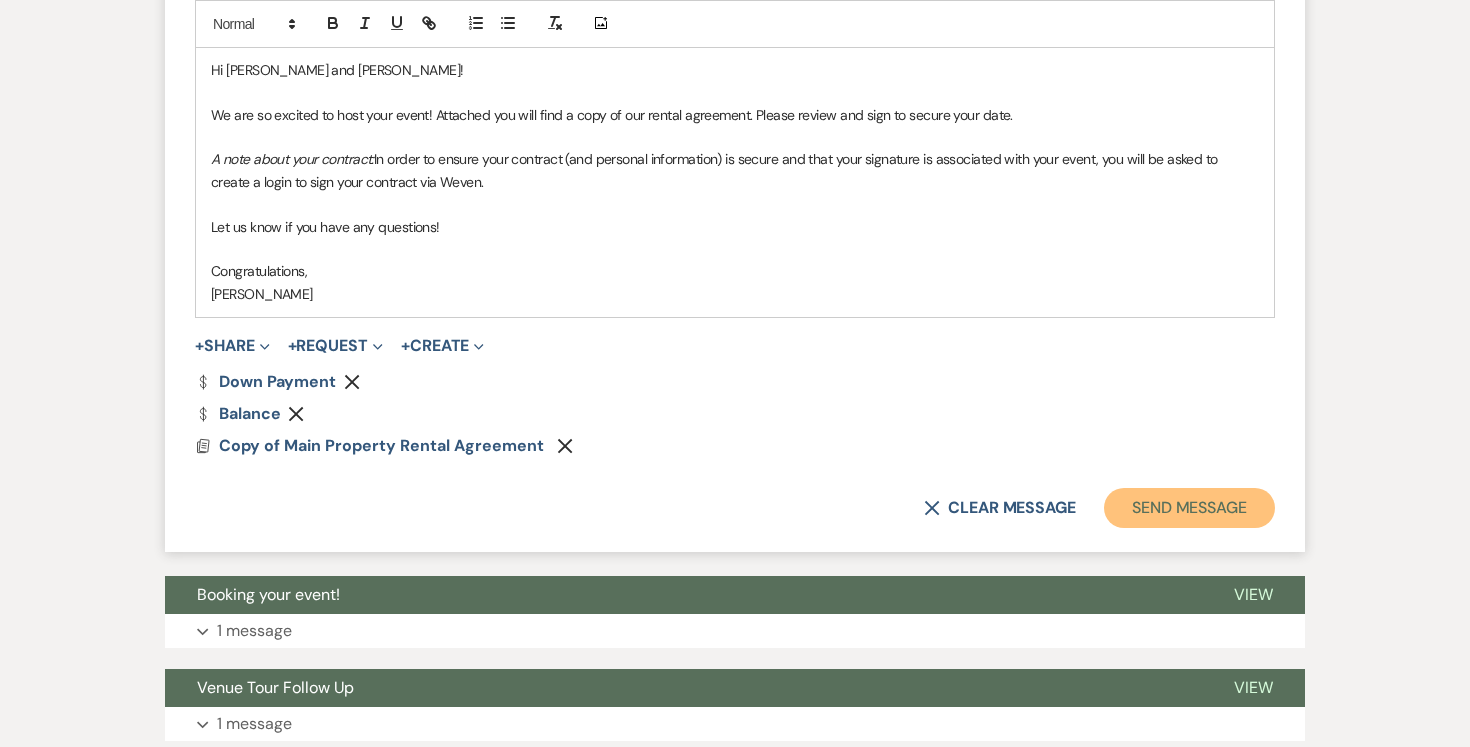 click on "Send Message" at bounding box center [1189, 508] 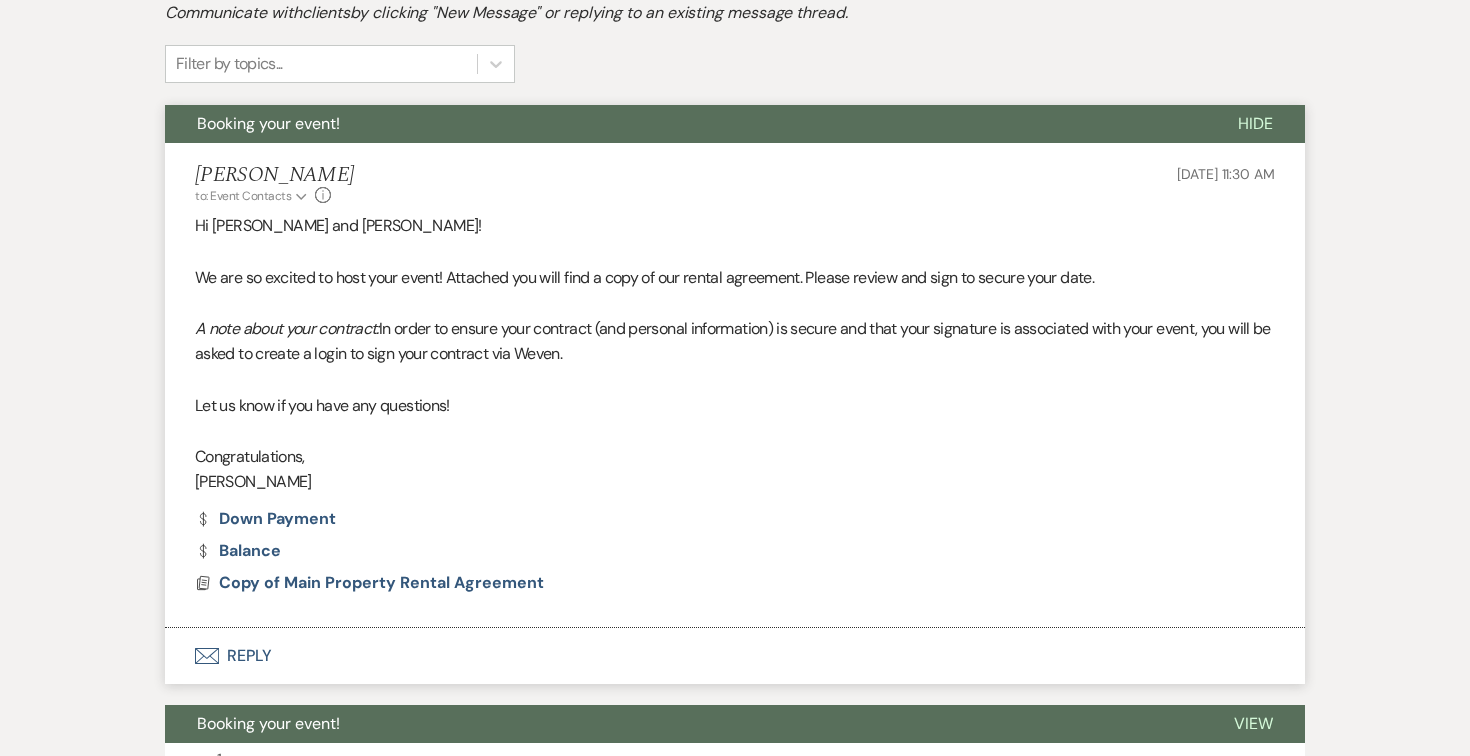 scroll, scrollTop: 0, scrollLeft: 0, axis: both 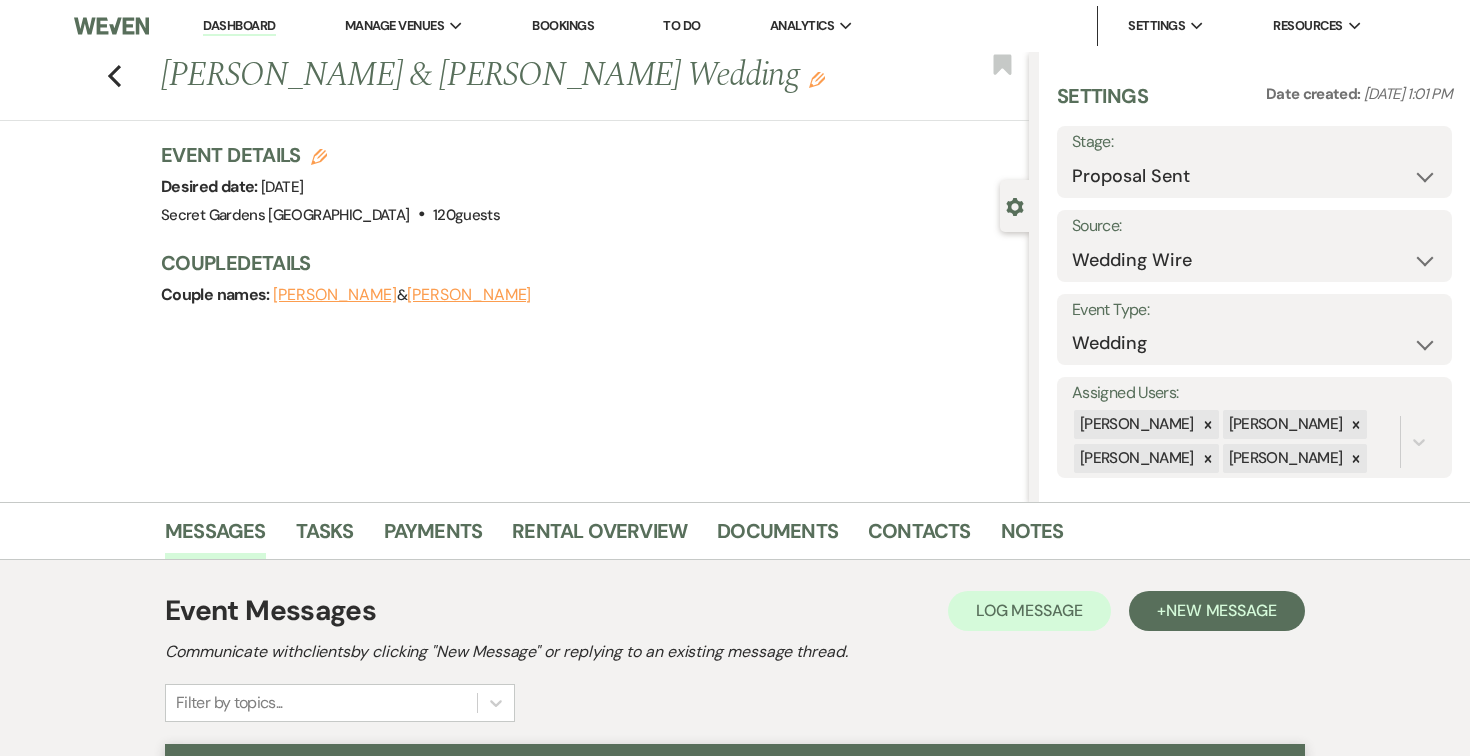 click on "Dashboard" at bounding box center [239, 26] 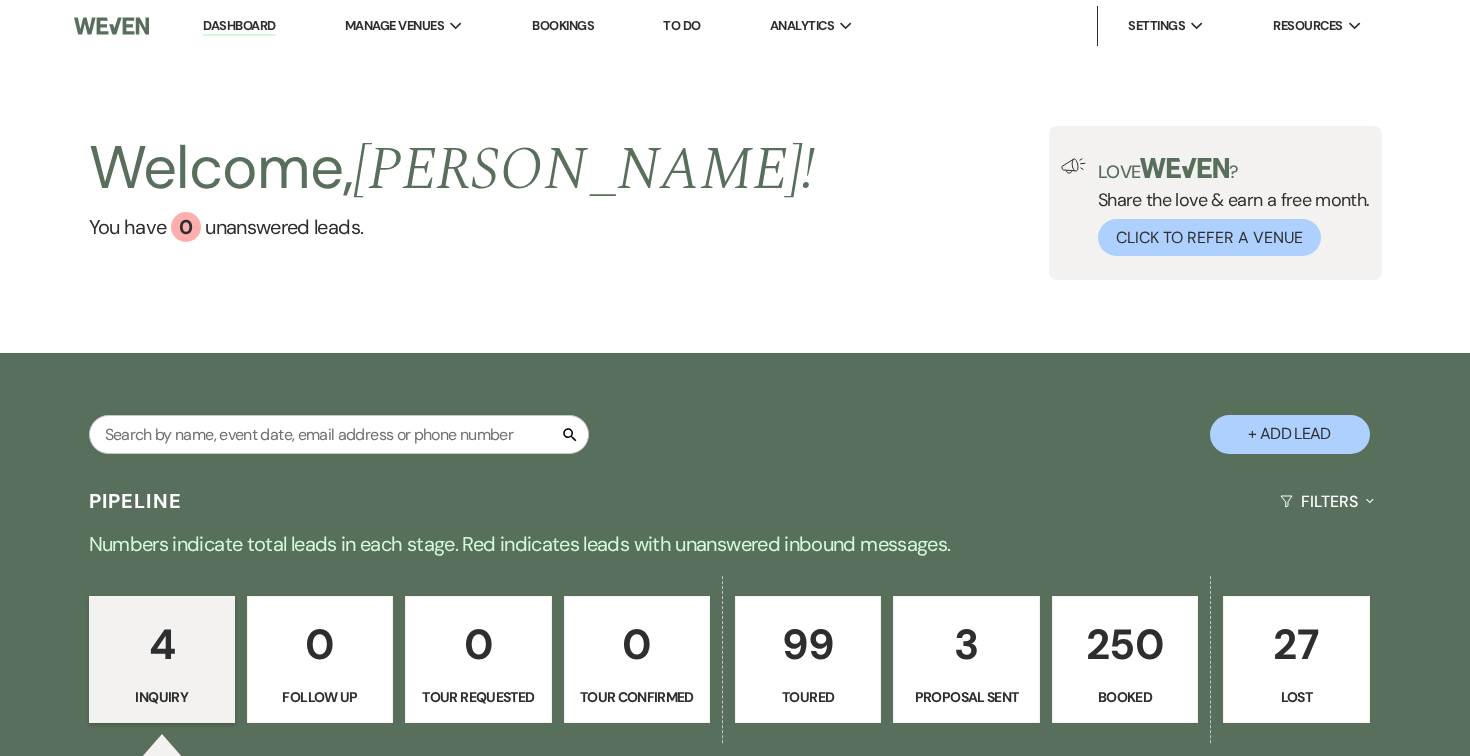 click on "3" at bounding box center [966, 644] 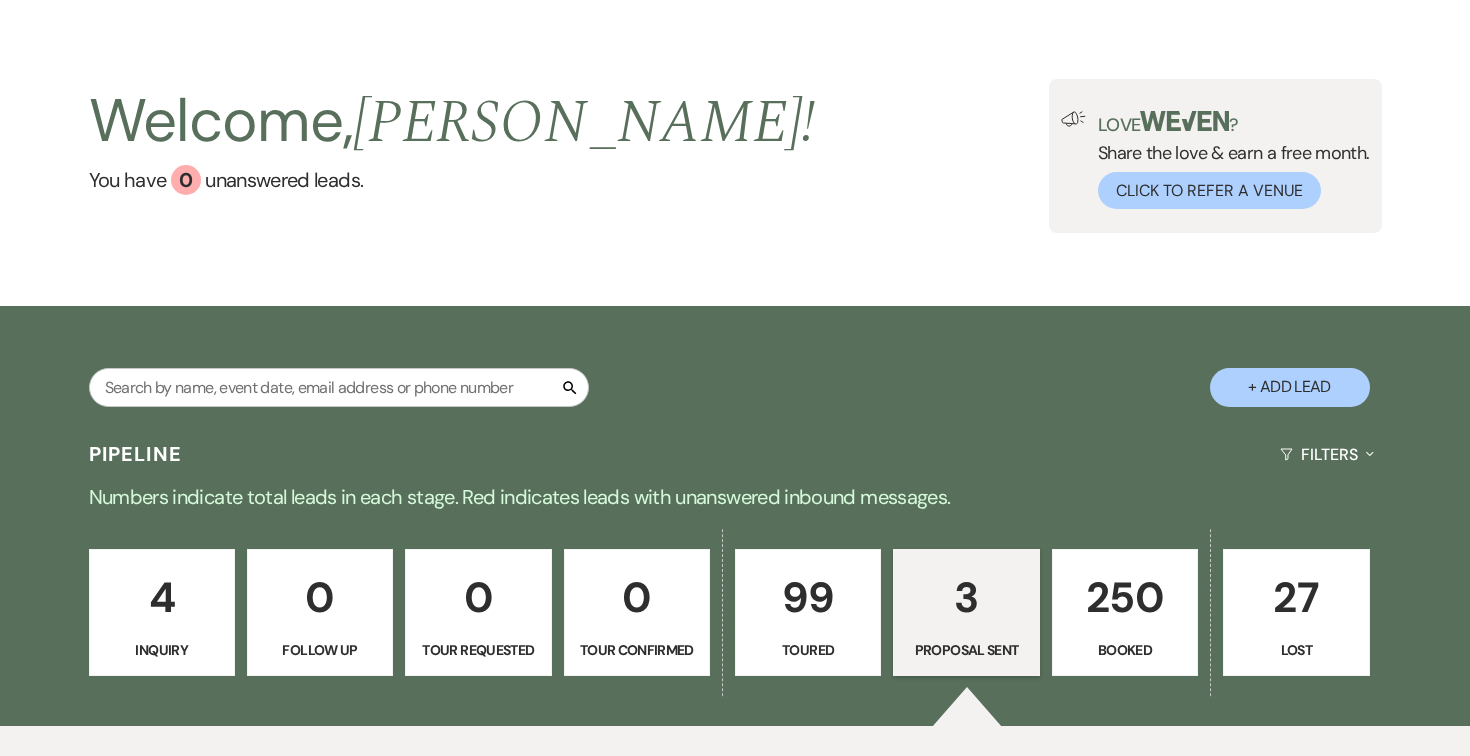scroll, scrollTop: 0, scrollLeft: 0, axis: both 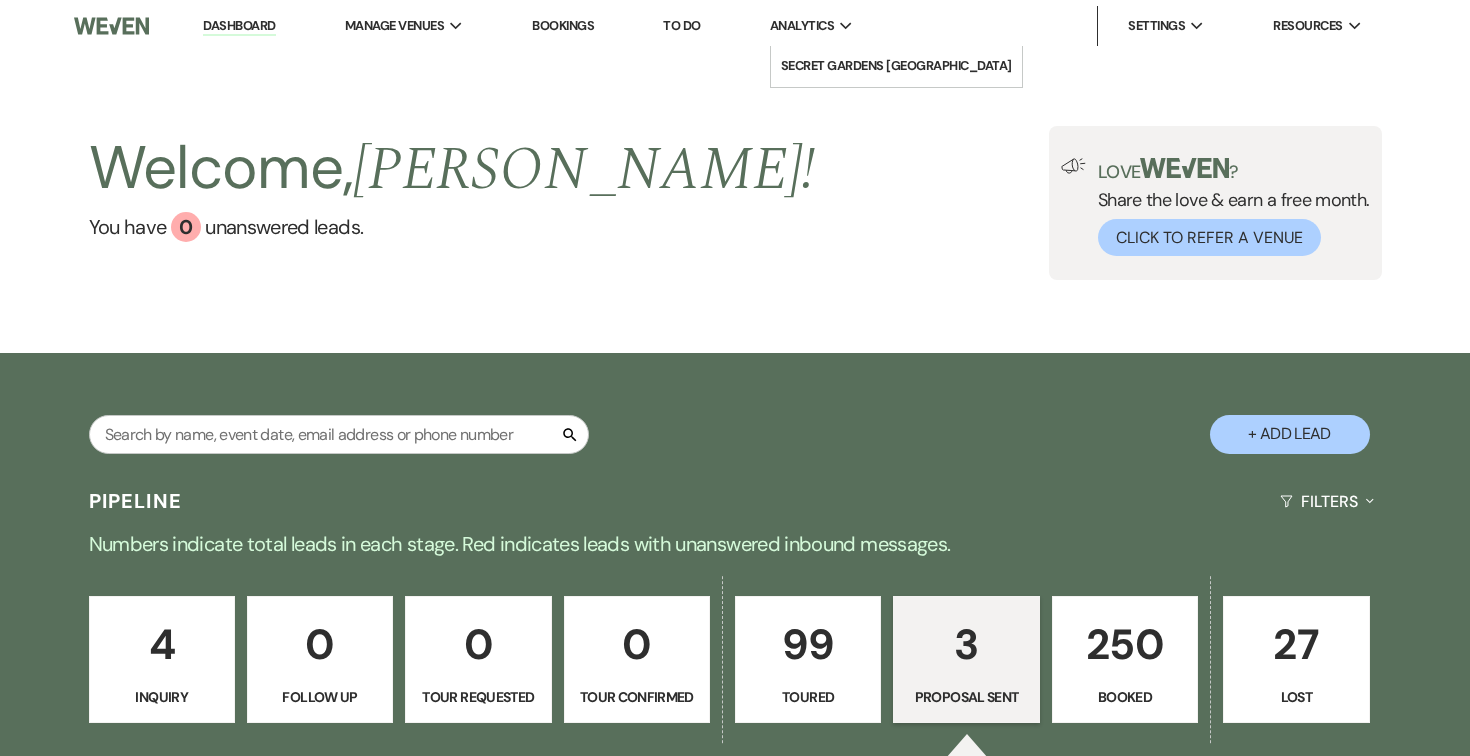 click on "Analytics" at bounding box center (802, 26) 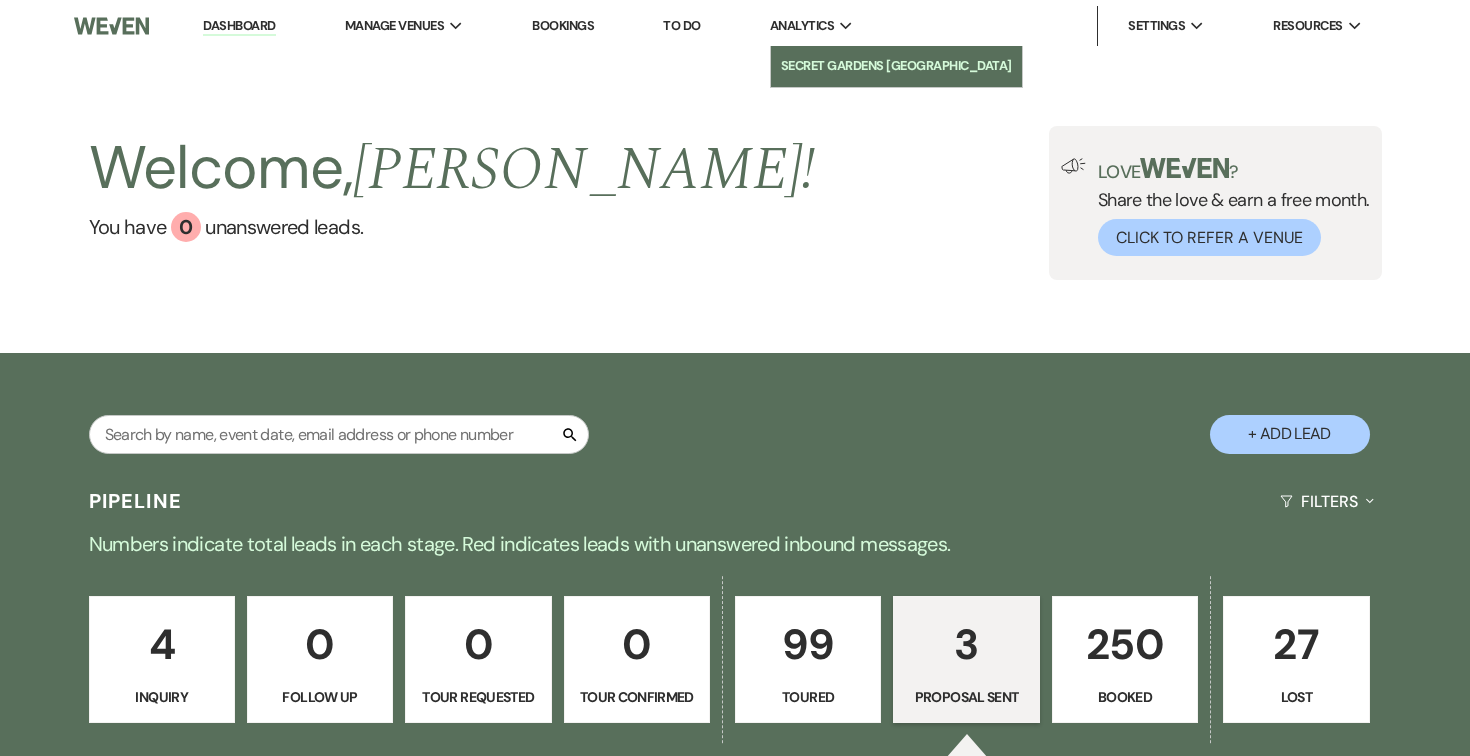 click on "Secret Gardens [GEOGRAPHIC_DATA]" at bounding box center [896, 66] 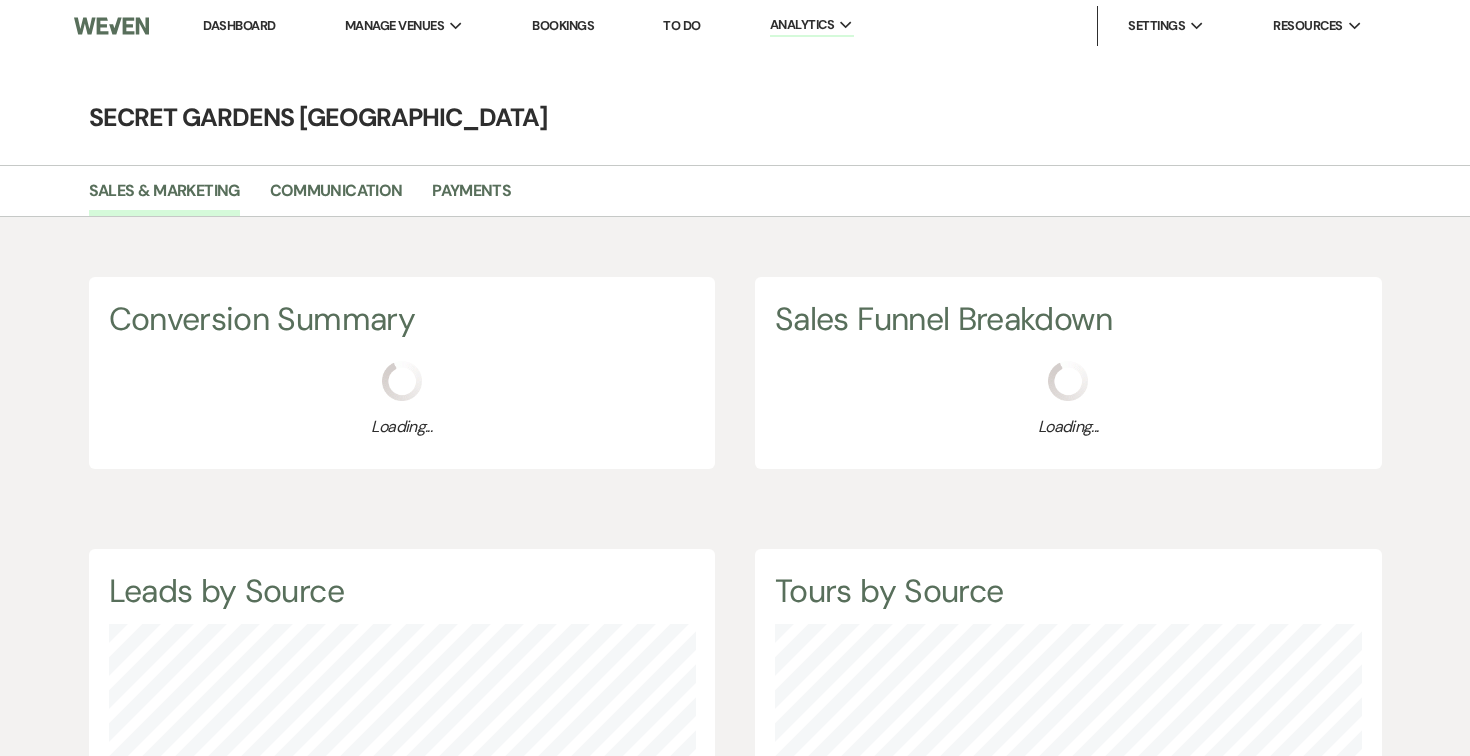 scroll, scrollTop: 999244, scrollLeft: 998530, axis: both 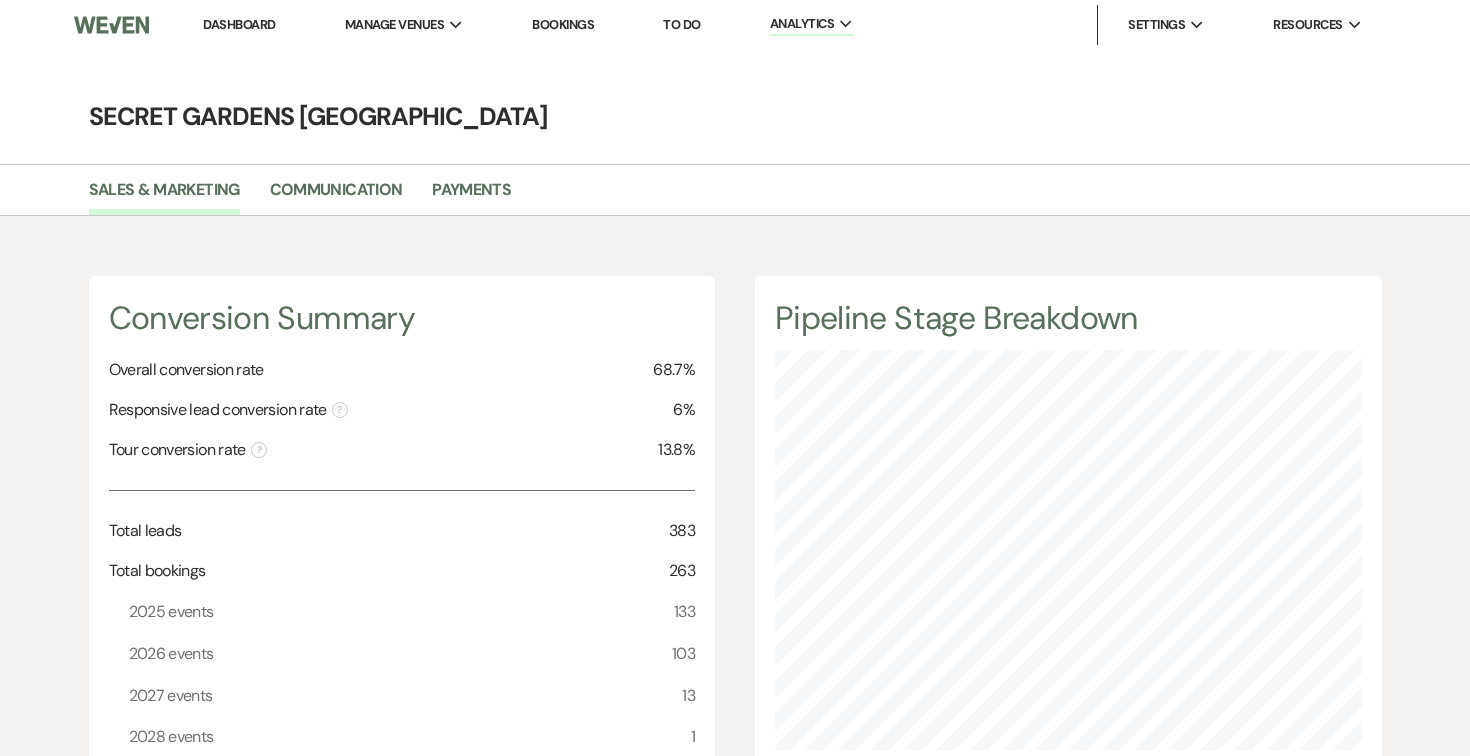 click on "Dashboard" at bounding box center (239, 24) 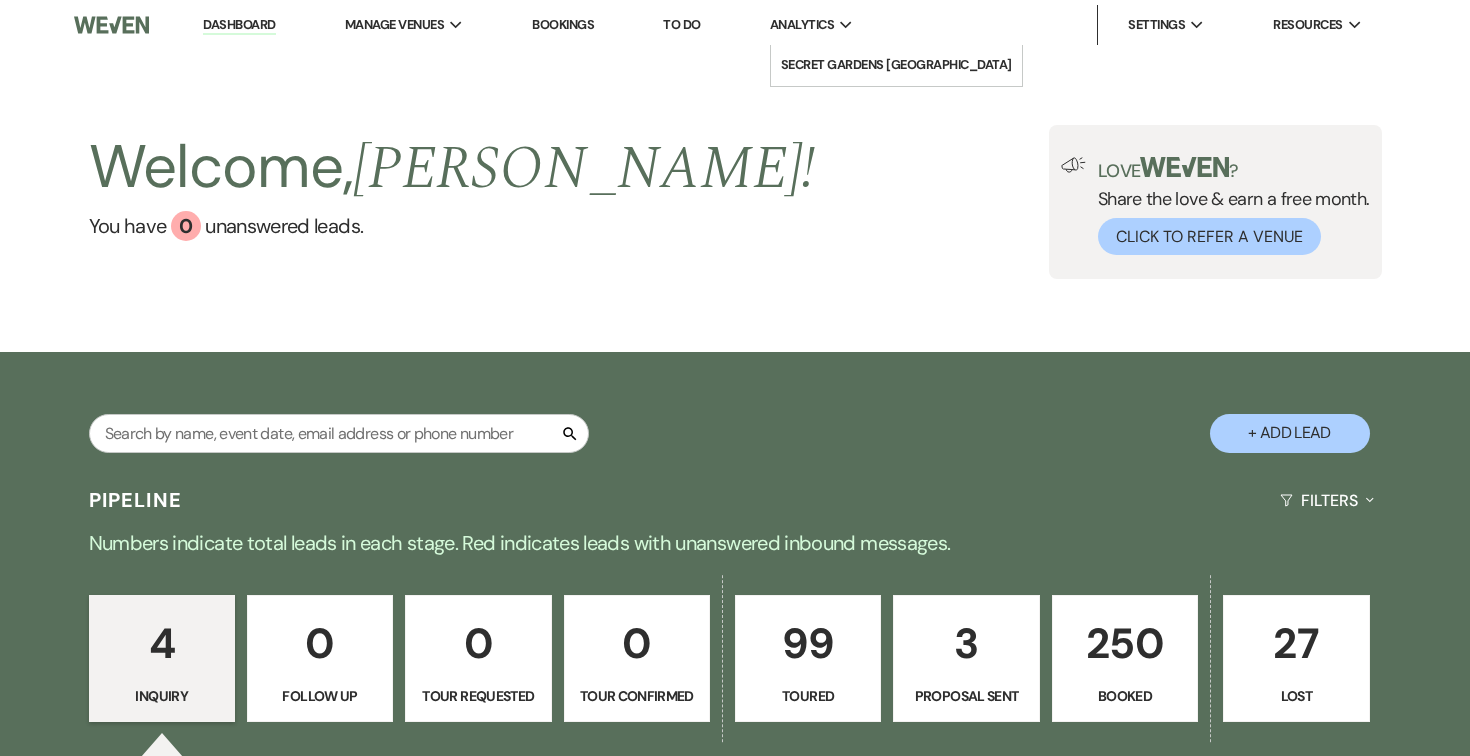 click on "Analytics" at bounding box center (802, 25) 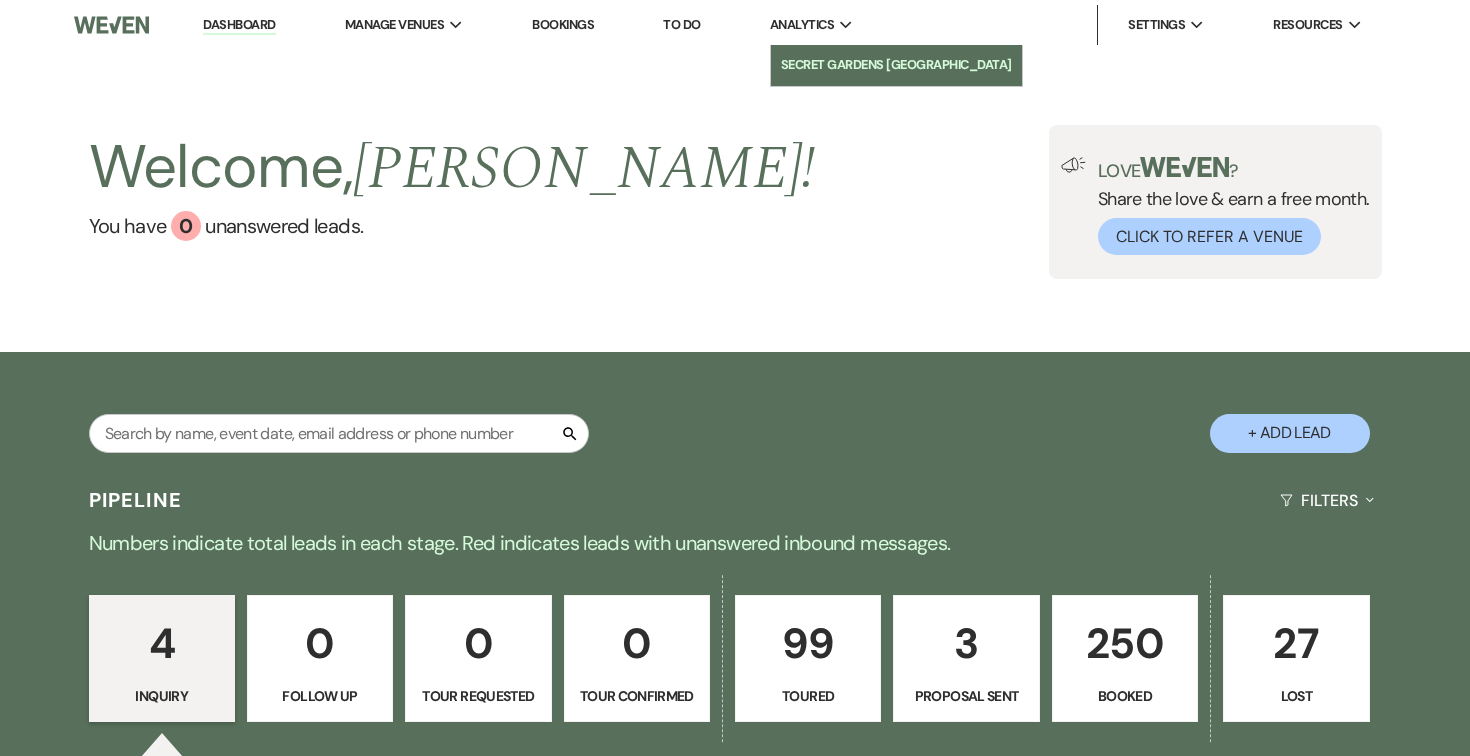 click on "Secret Gardens [GEOGRAPHIC_DATA]" at bounding box center [896, 65] 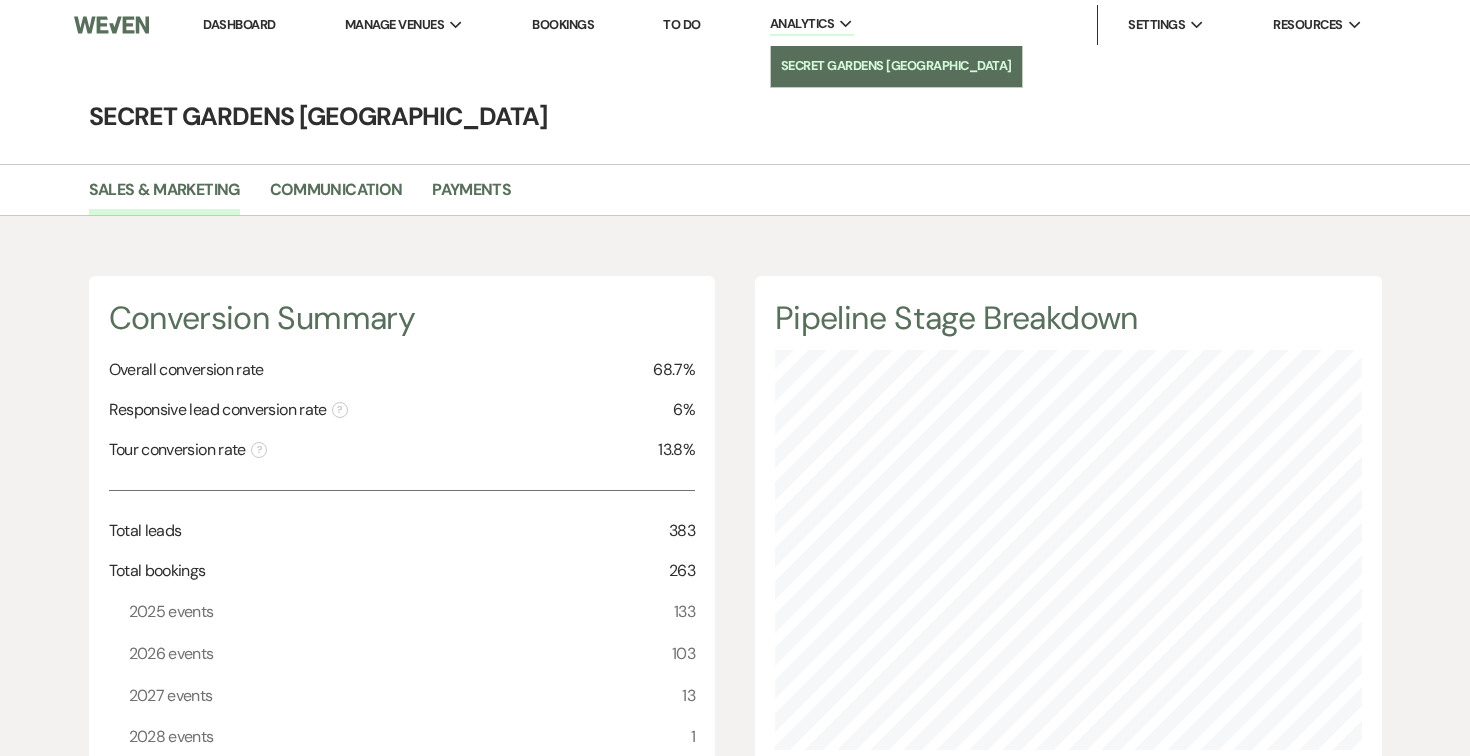 scroll, scrollTop: 999244, scrollLeft: 998530, axis: both 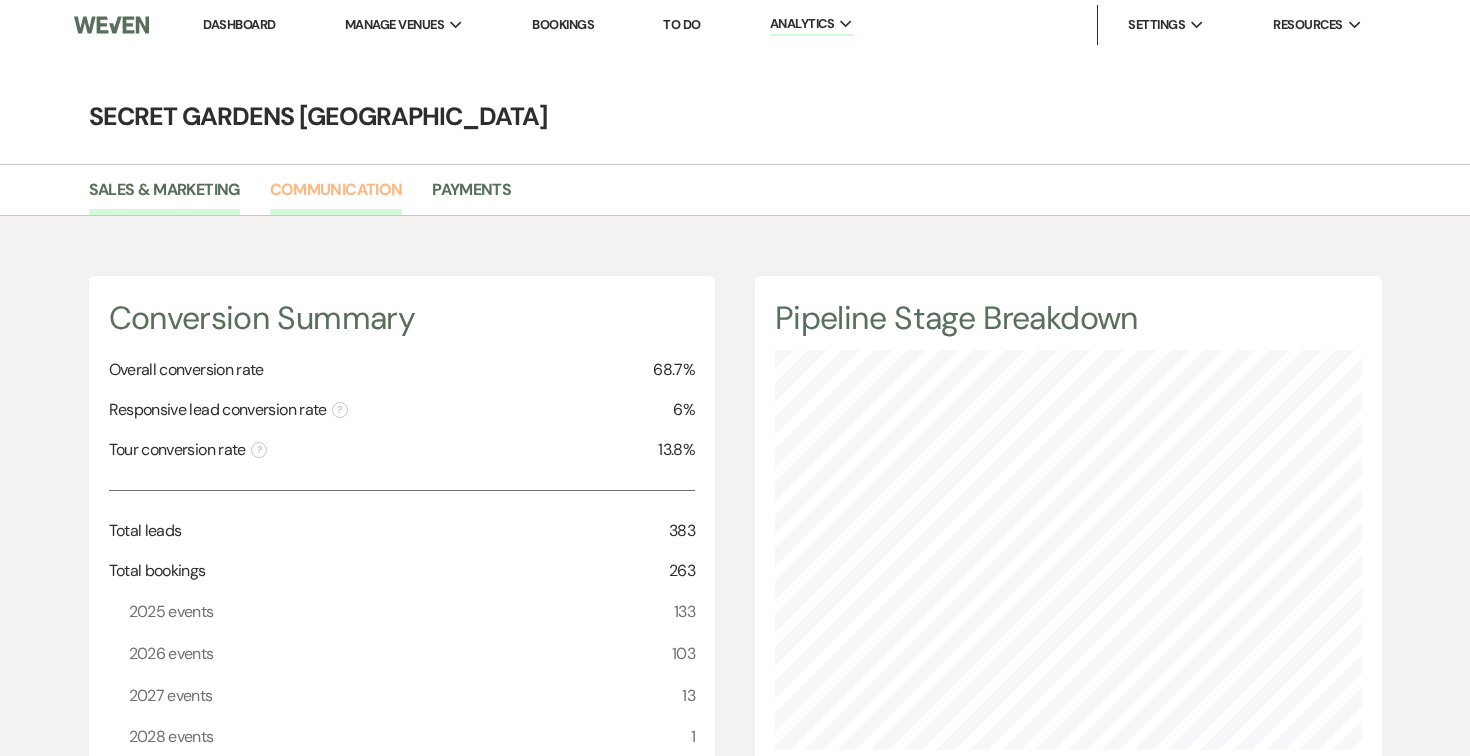 click on "Communication" at bounding box center [336, 196] 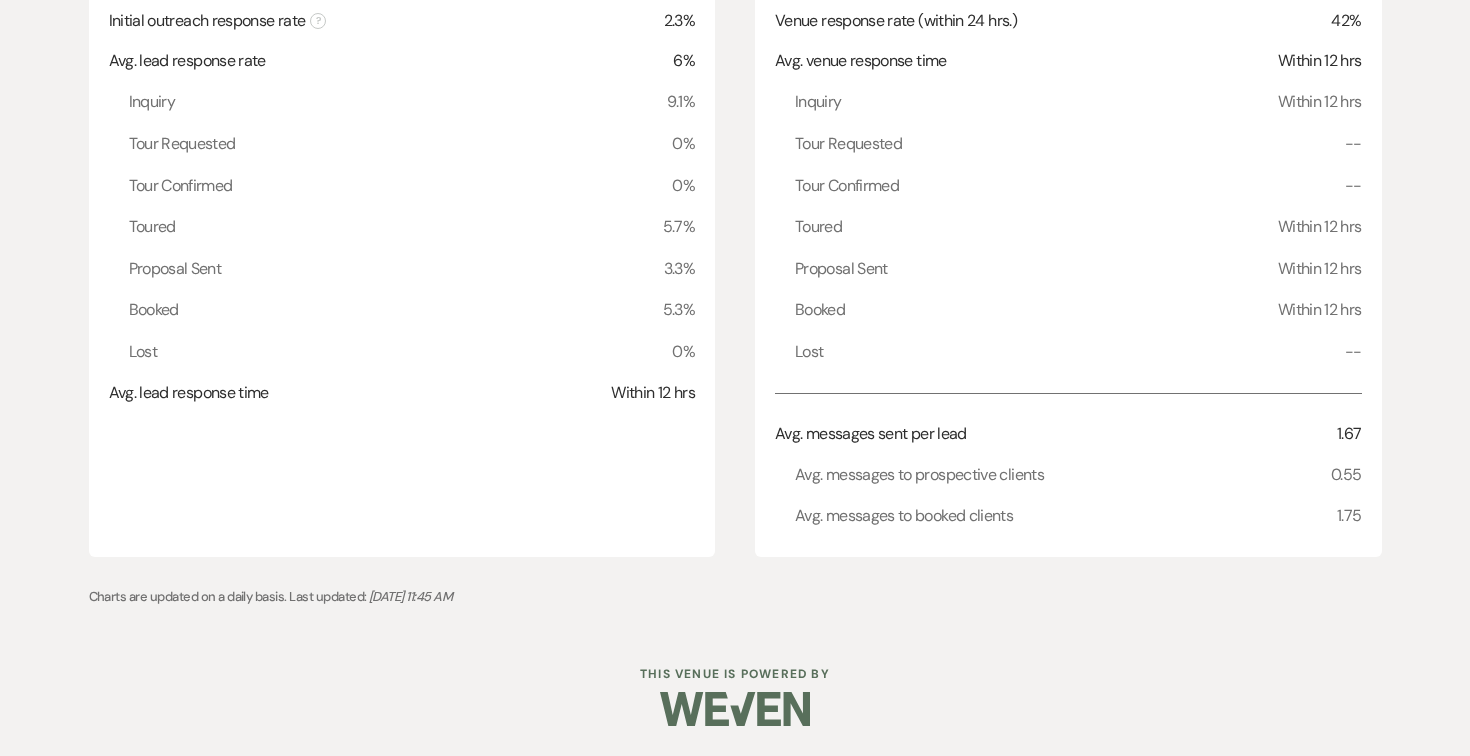 scroll, scrollTop: 0, scrollLeft: 0, axis: both 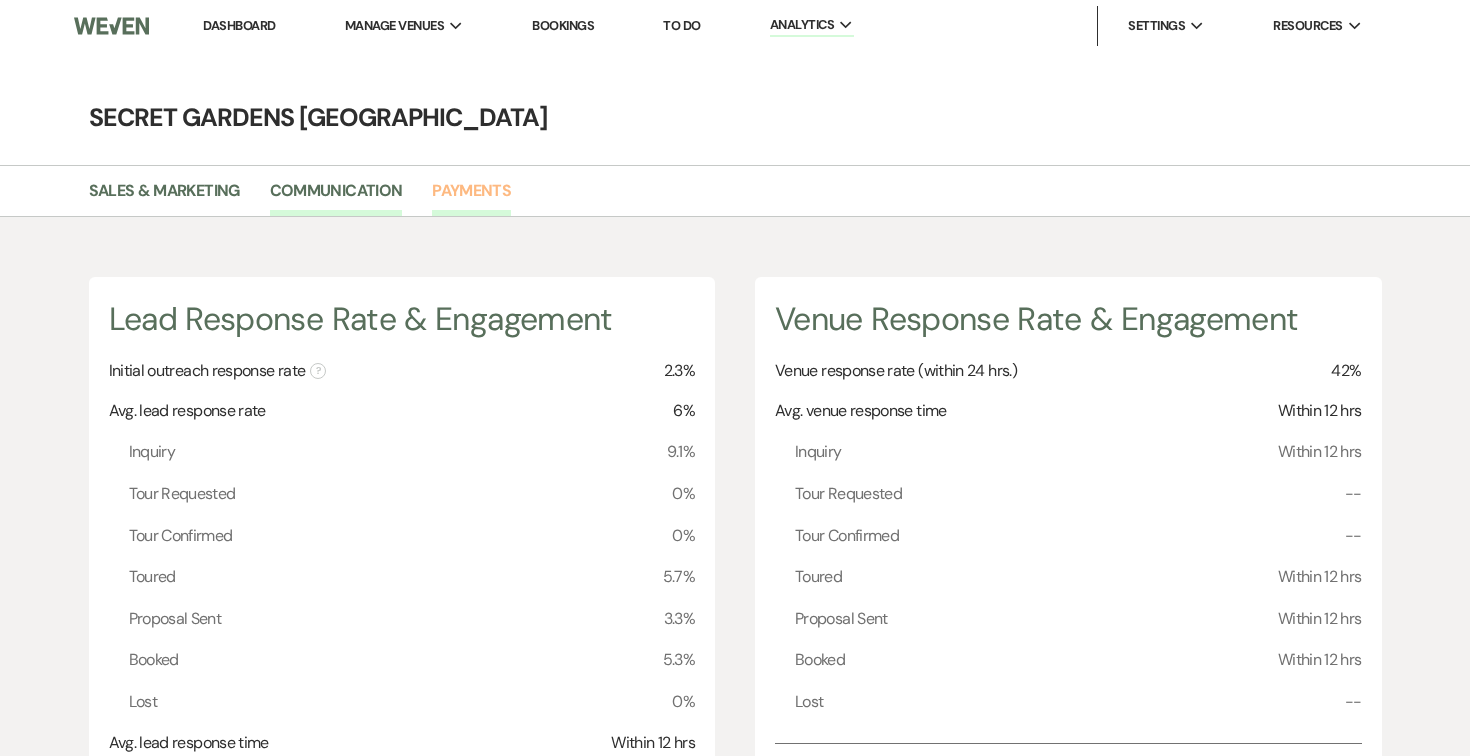click on "Payments" at bounding box center [471, 197] 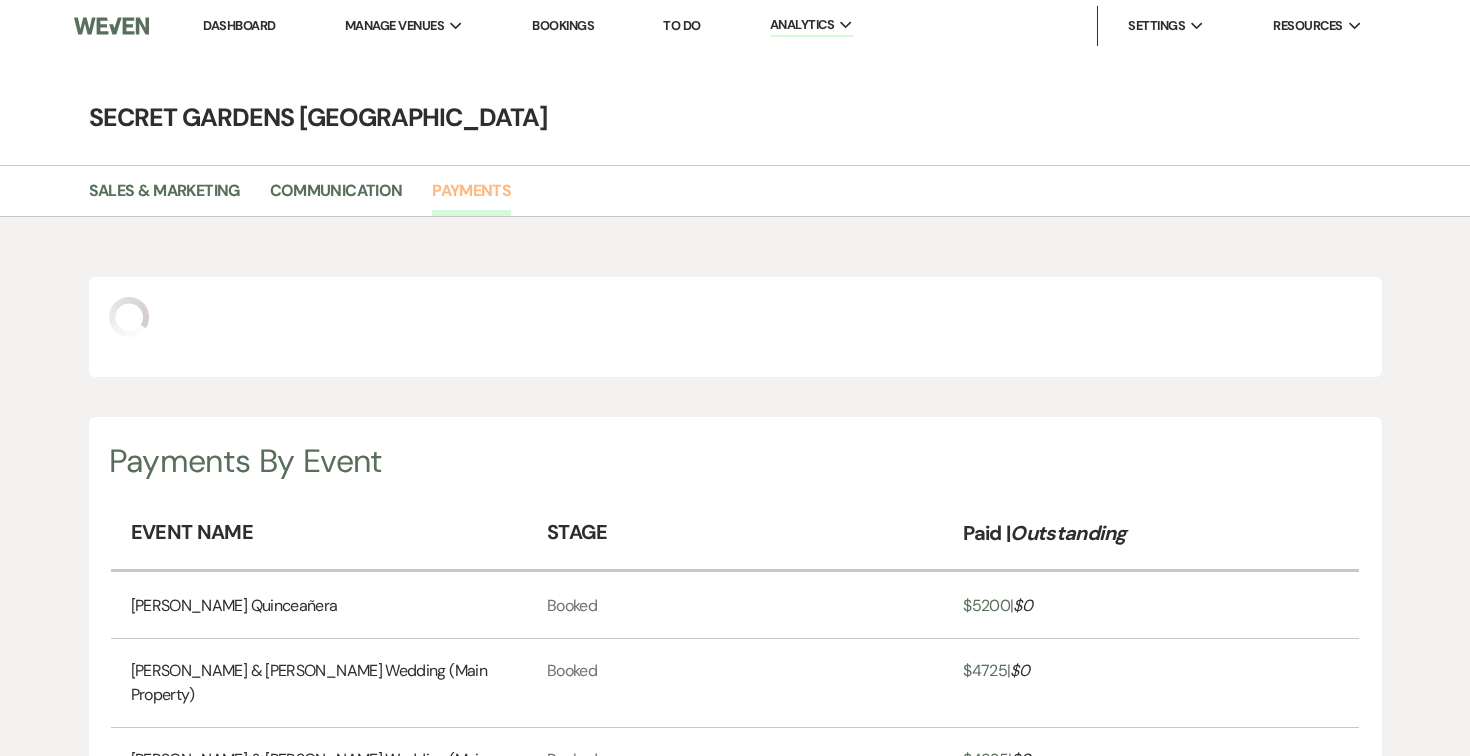 scroll, scrollTop: 999244, scrollLeft: 998530, axis: both 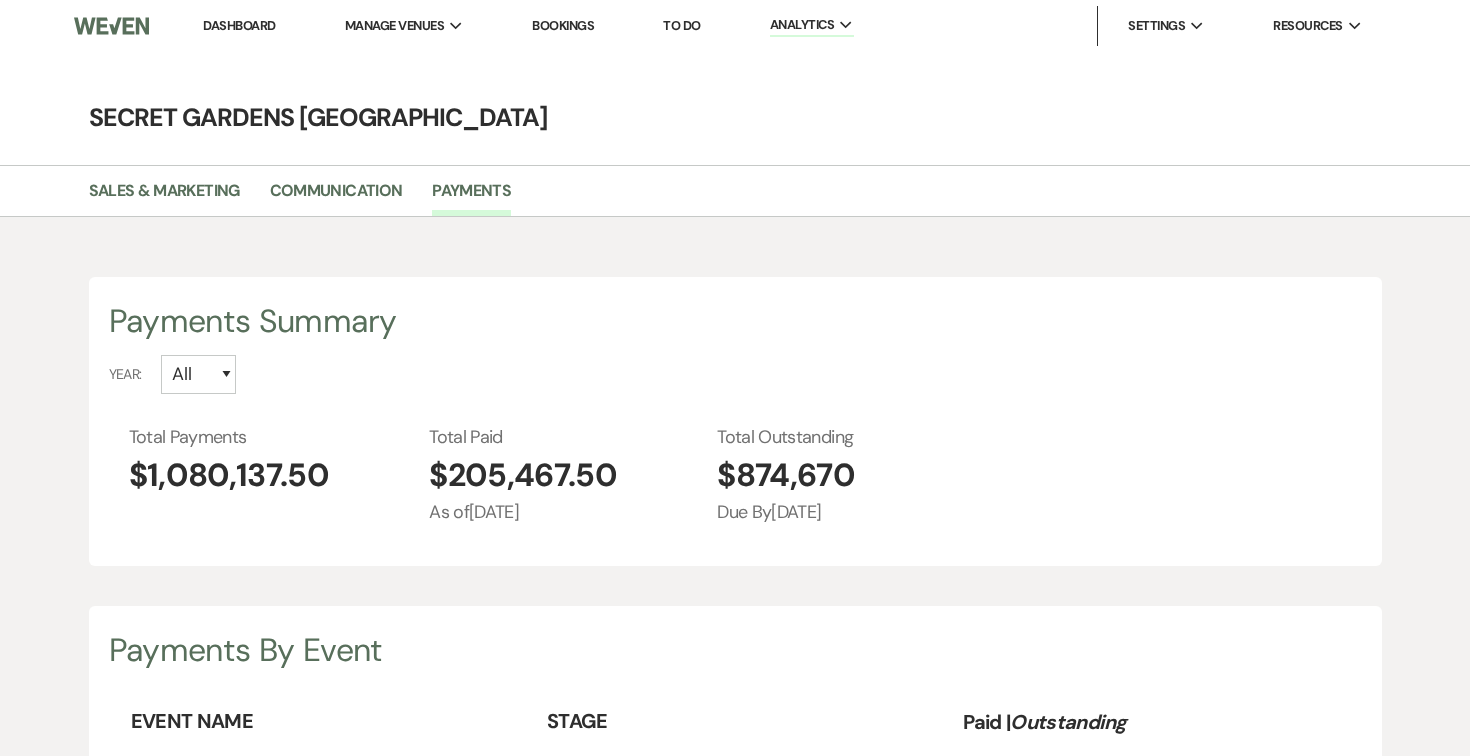 click on "Dashboard" at bounding box center [239, 25] 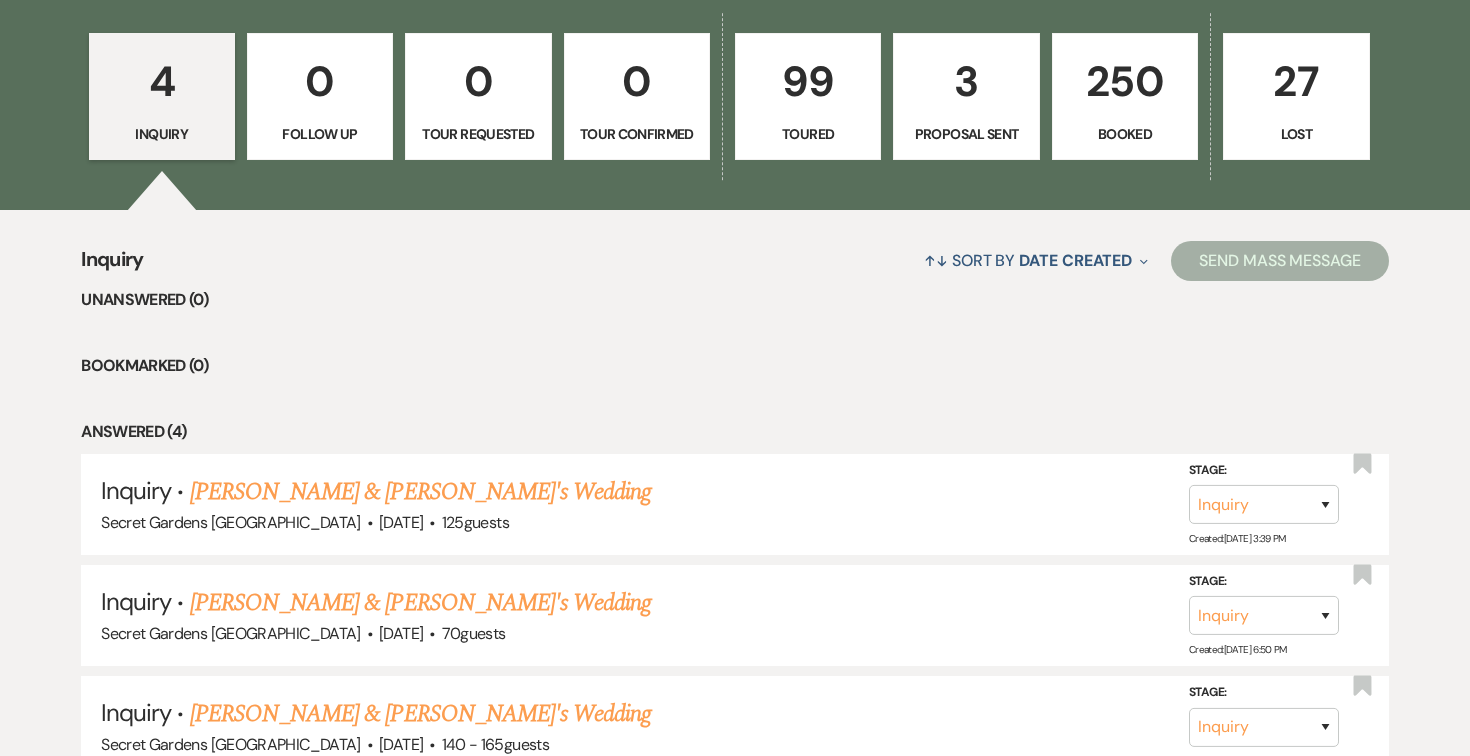 scroll, scrollTop: 584, scrollLeft: 0, axis: vertical 